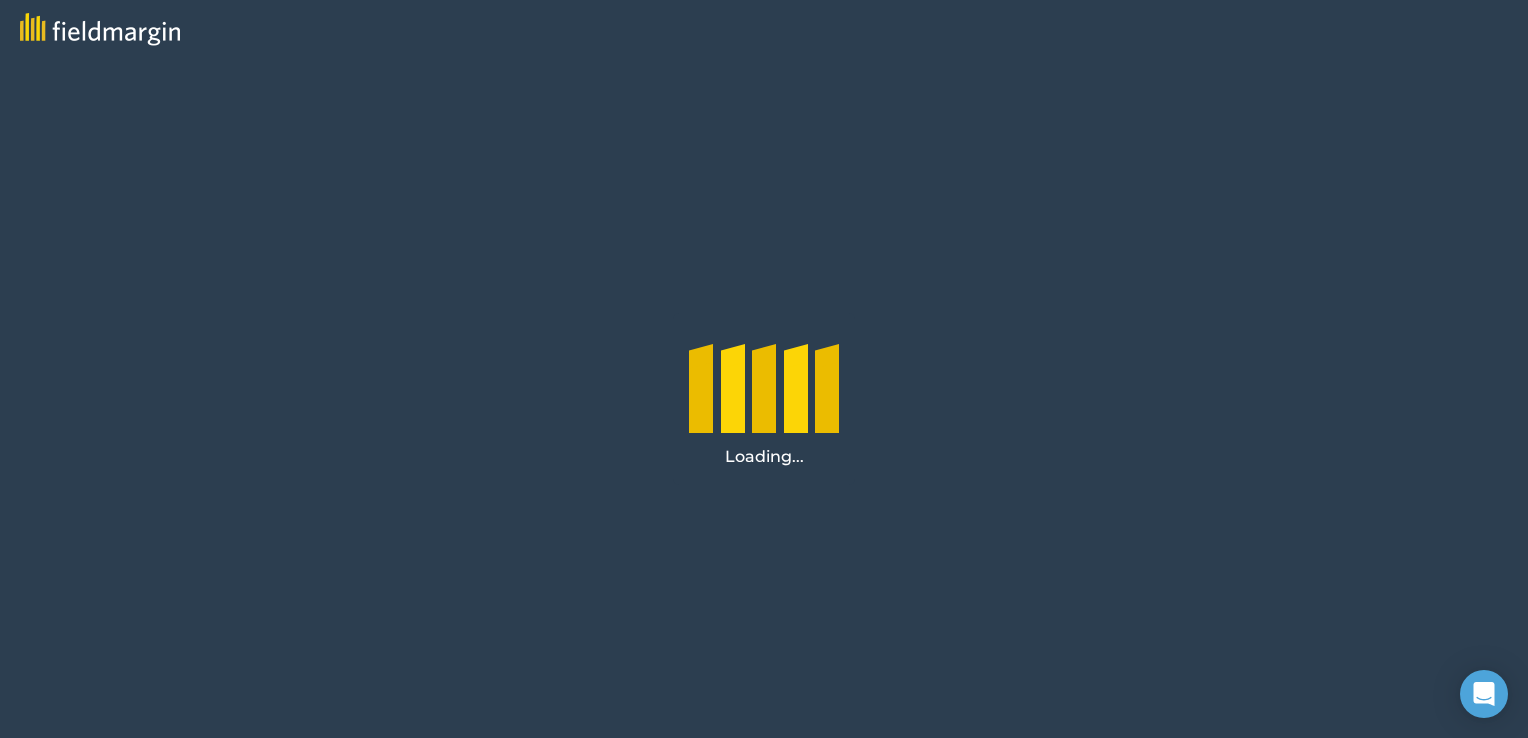 scroll, scrollTop: 0, scrollLeft: 0, axis: both 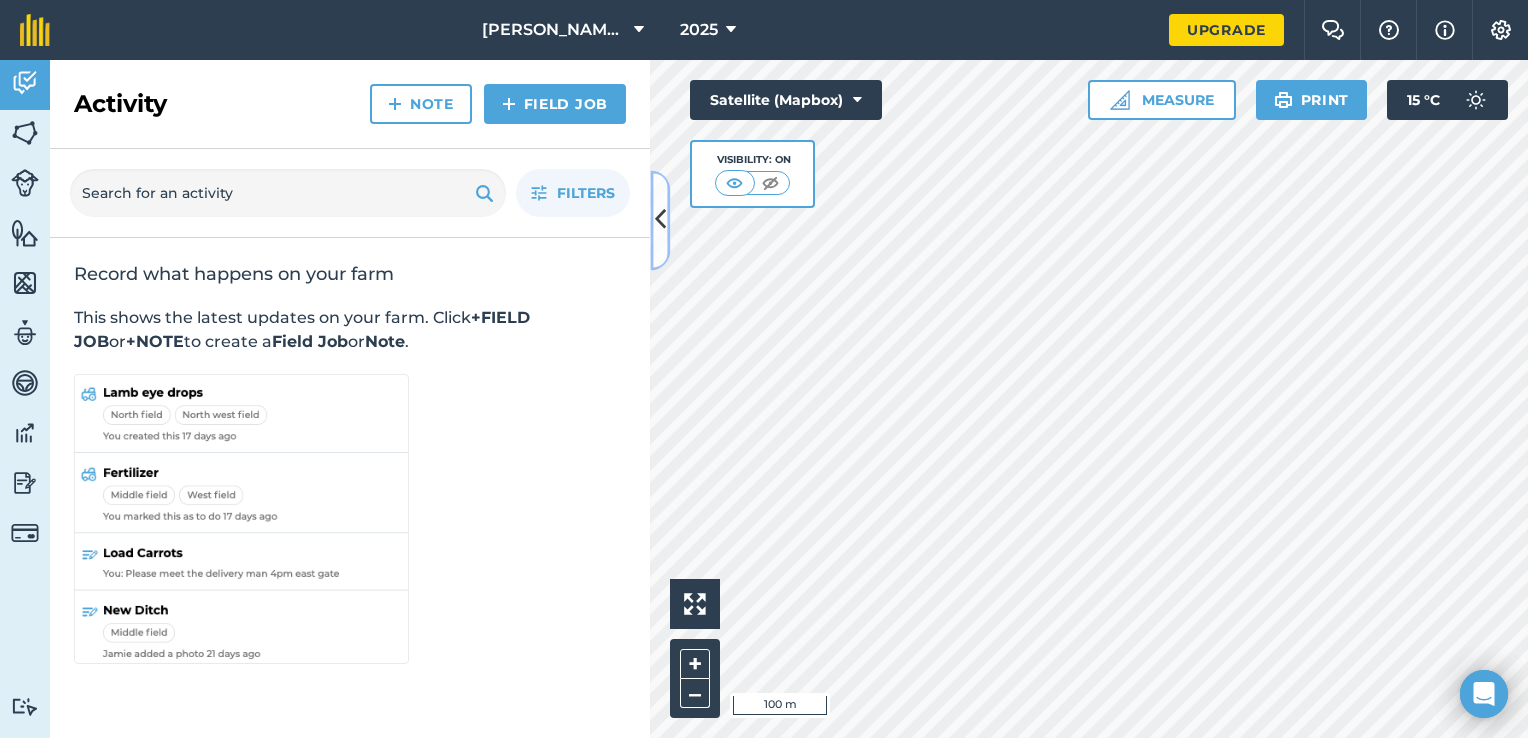 click at bounding box center [660, 220] 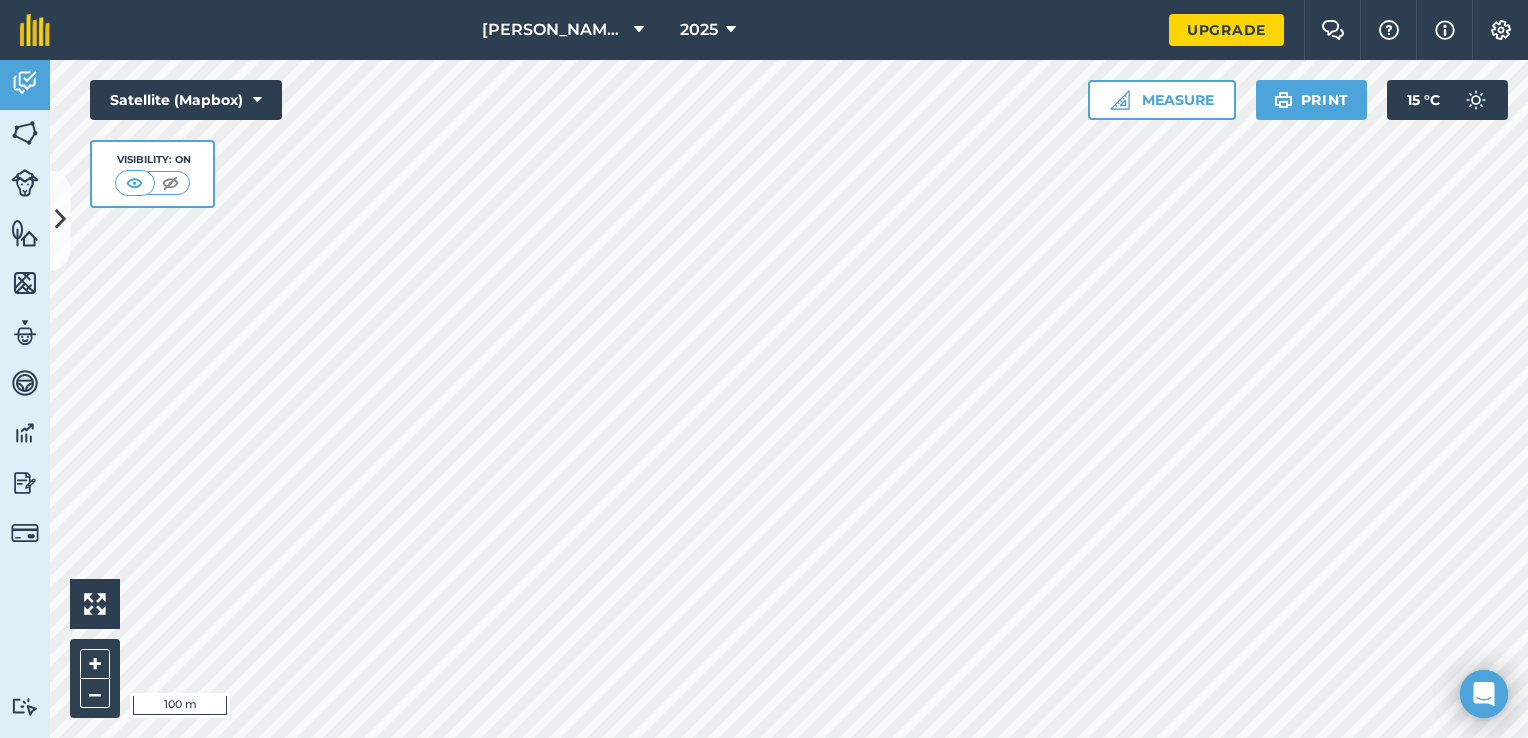 click on "[PERSON_NAME]'s HOMESTEAD 2025 Upgrade Farm Chat Help Info Settings Map printing is not available on our free plan Please upgrade to our Essentials, Plus or Pro plan to access this feature. Activity Fields Livestock Features Maps Team Vehicles Data Reporting Billing Tutorials Tutorials Activity   Note   Field Job Filters Record what happens on your farm This shows the latest updates on your farm. Click  +FIELD JOB  or  +NOTE  to create a  Field Job  or  Note . Hello i 100 m + – Satellite (Mapbox) Visibility: On Measure Print 15   ° C" at bounding box center [764, 369] 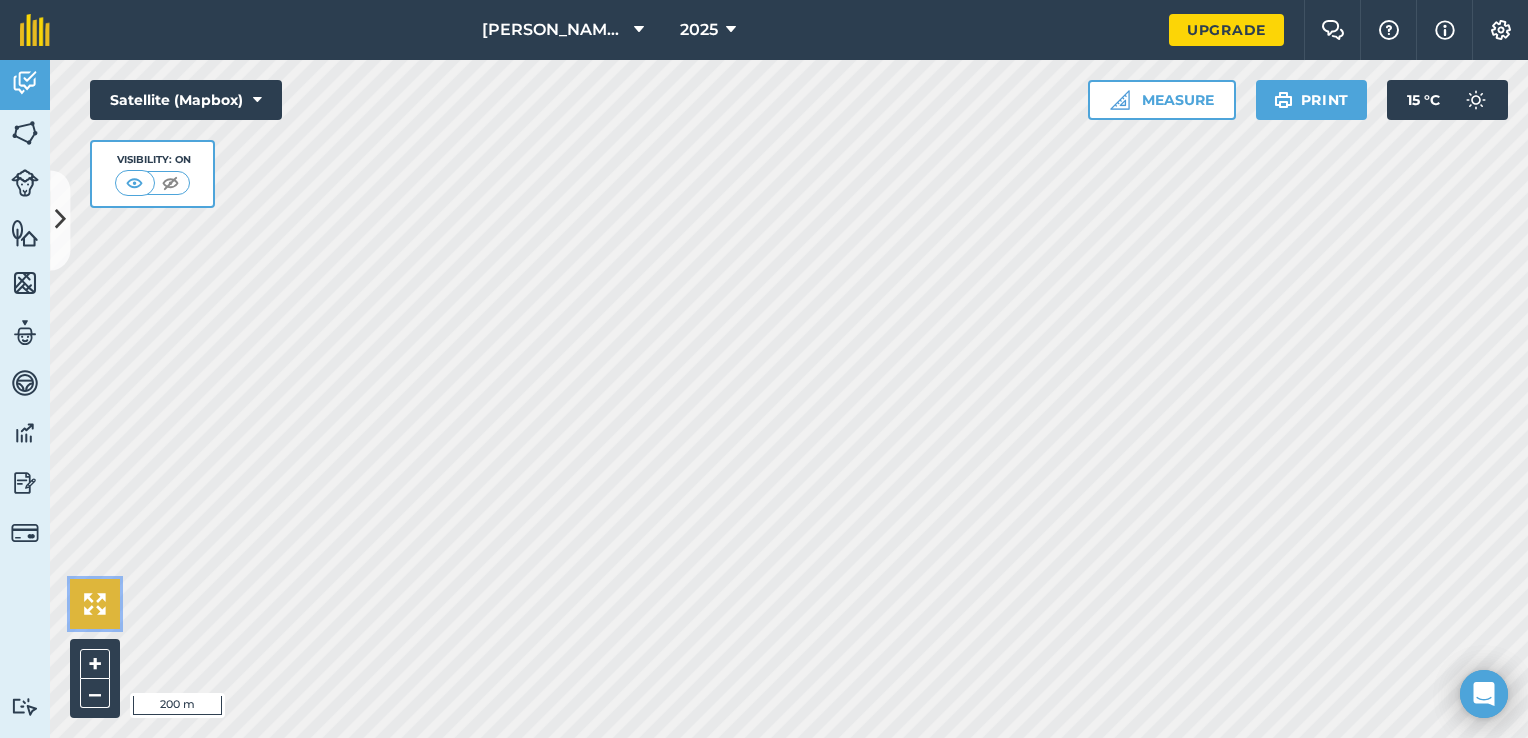 click at bounding box center [95, 604] 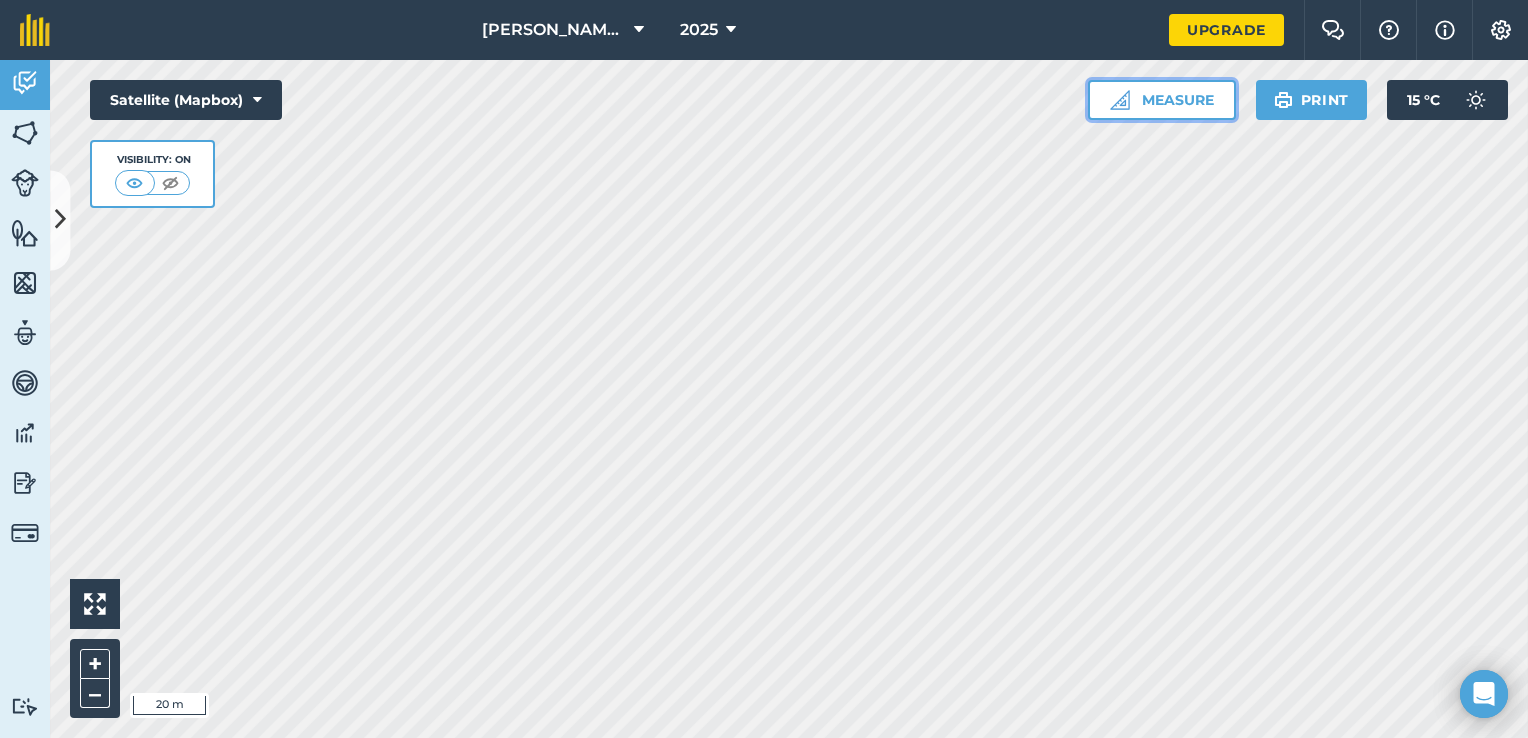 click on "Measure" at bounding box center (1162, 100) 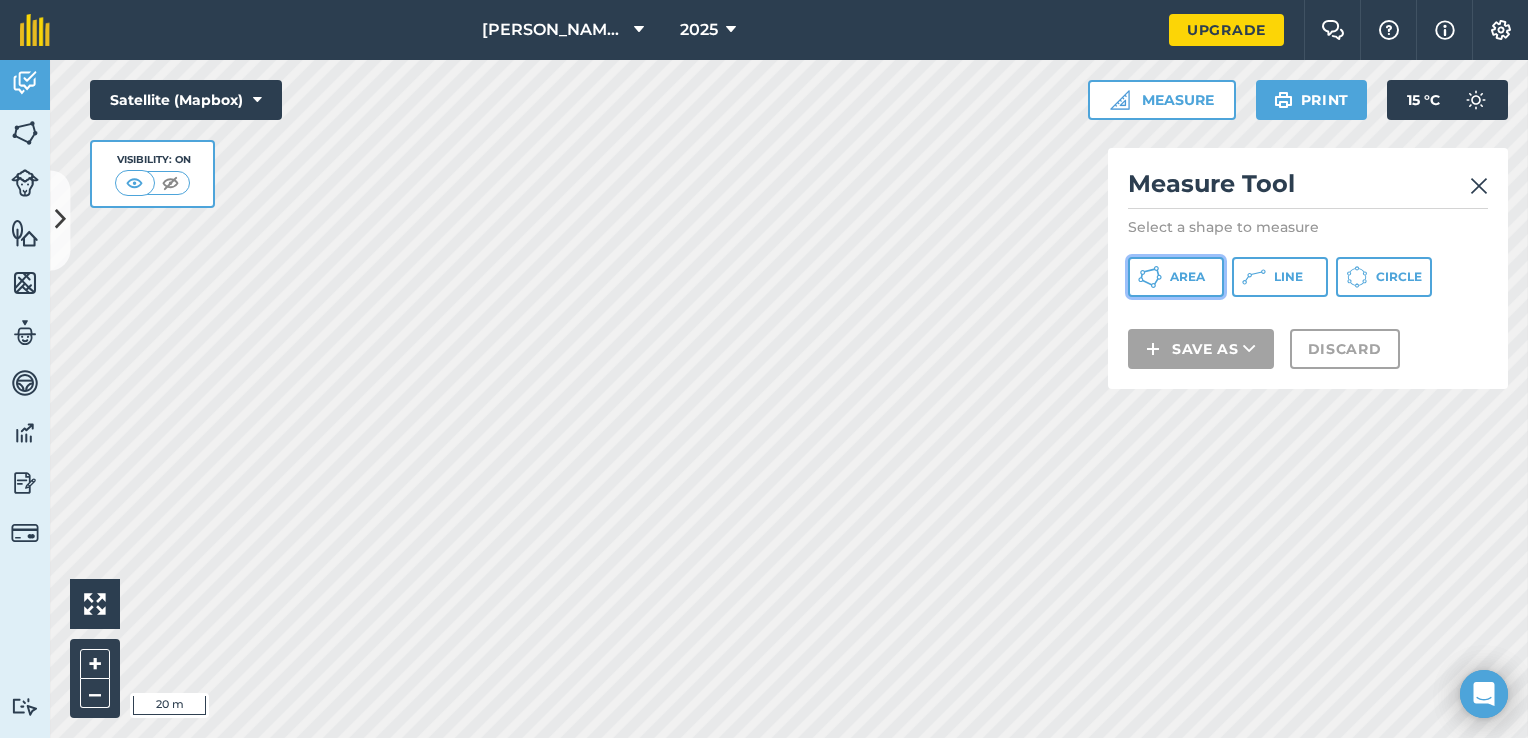 click on "Area" at bounding box center [1187, 277] 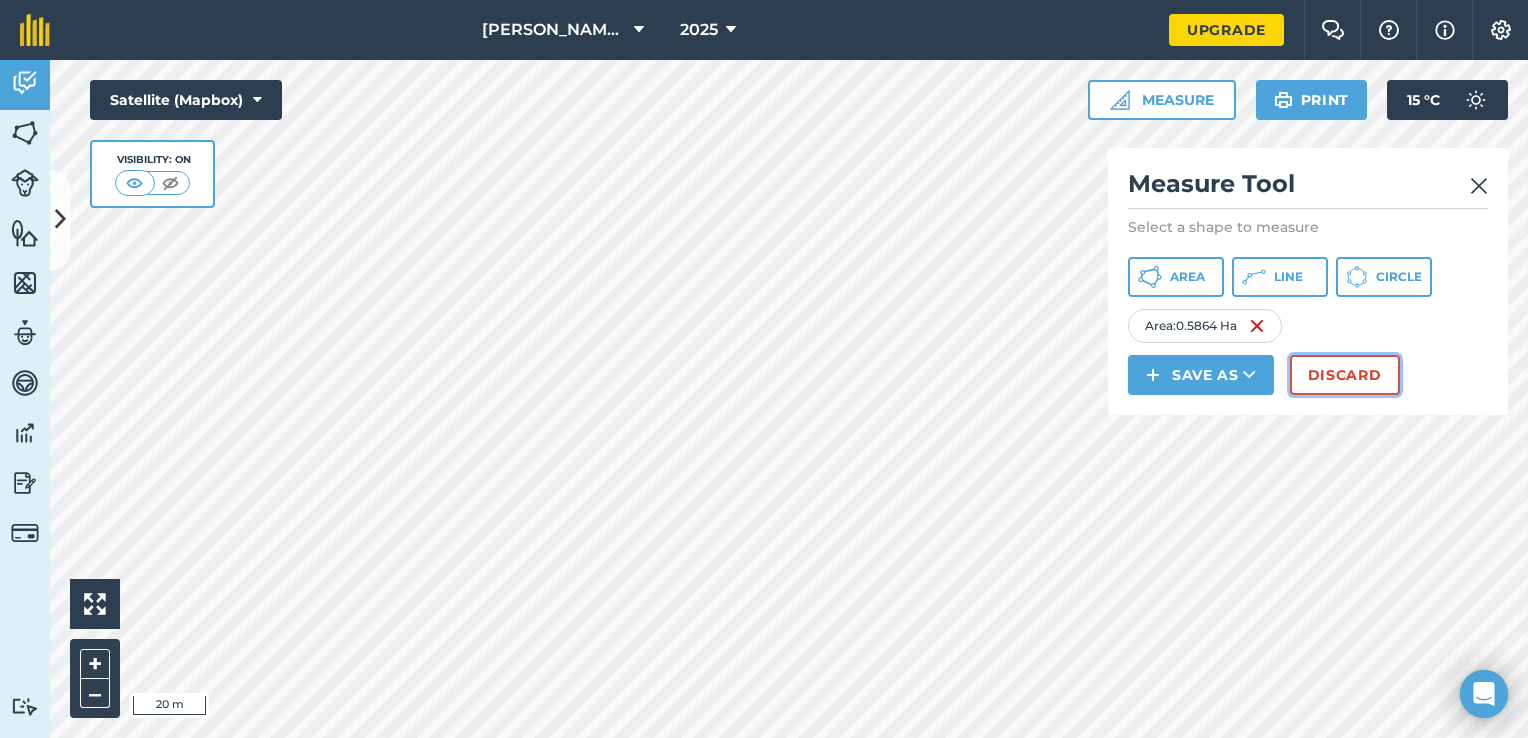 click on "Discard" at bounding box center (1345, 375) 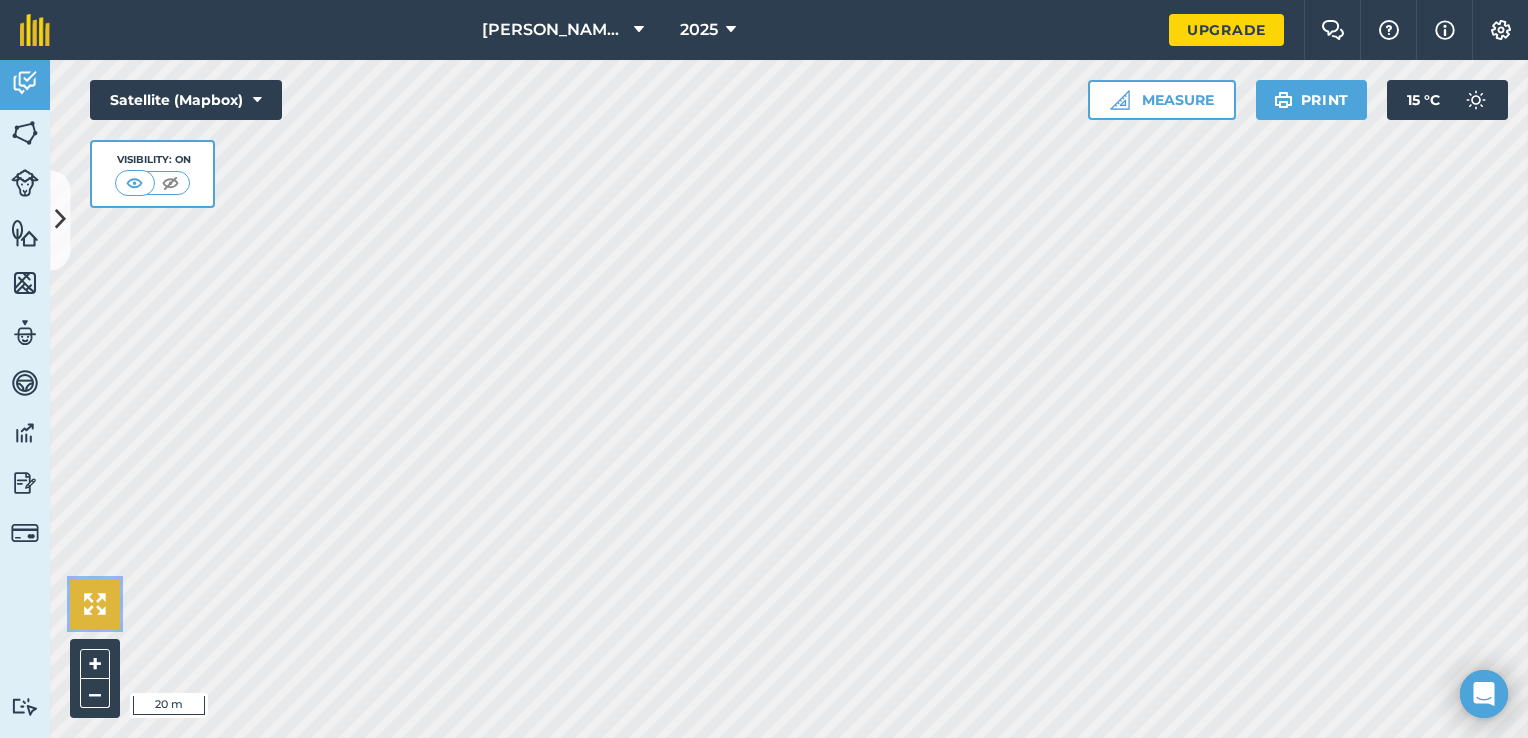click at bounding box center (95, 604) 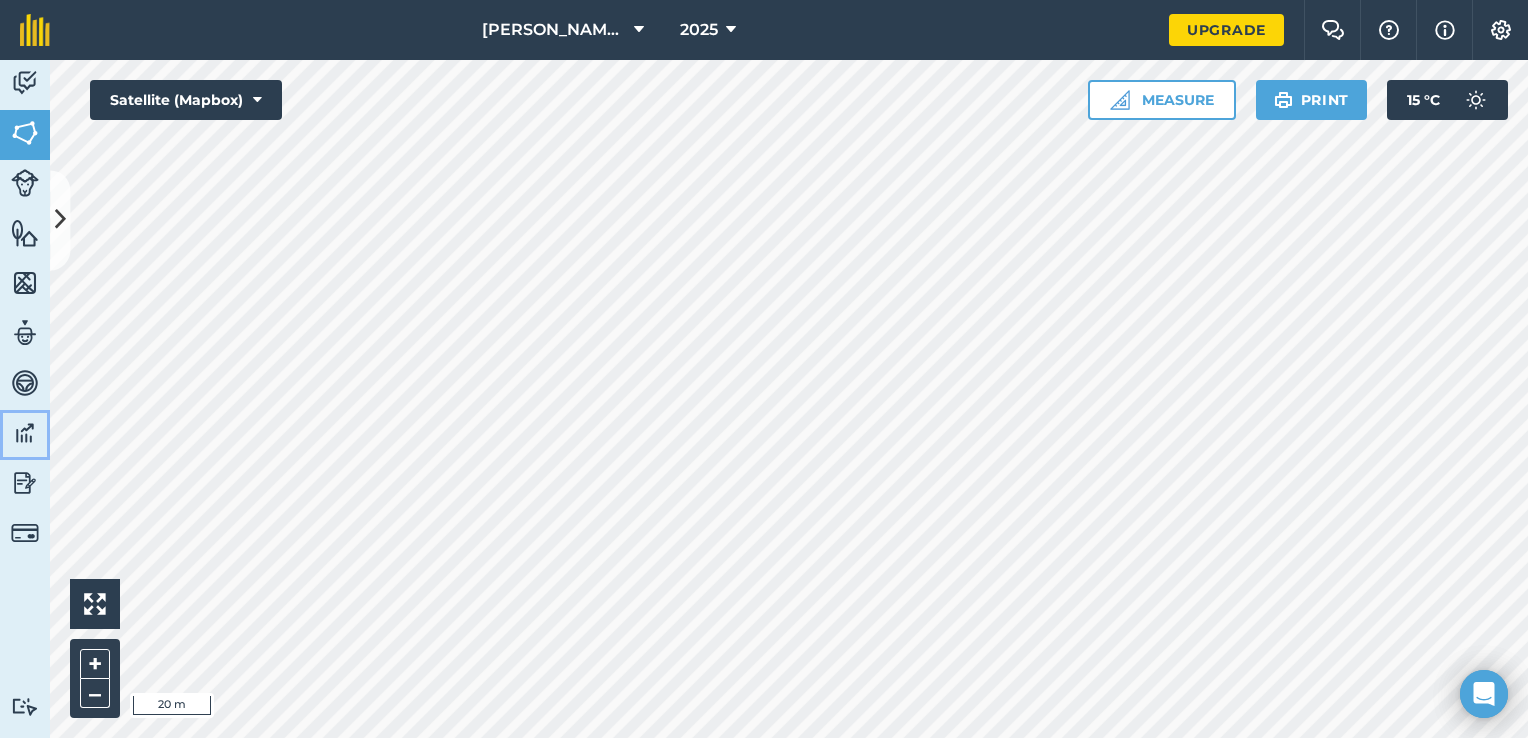click at bounding box center [25, 433] 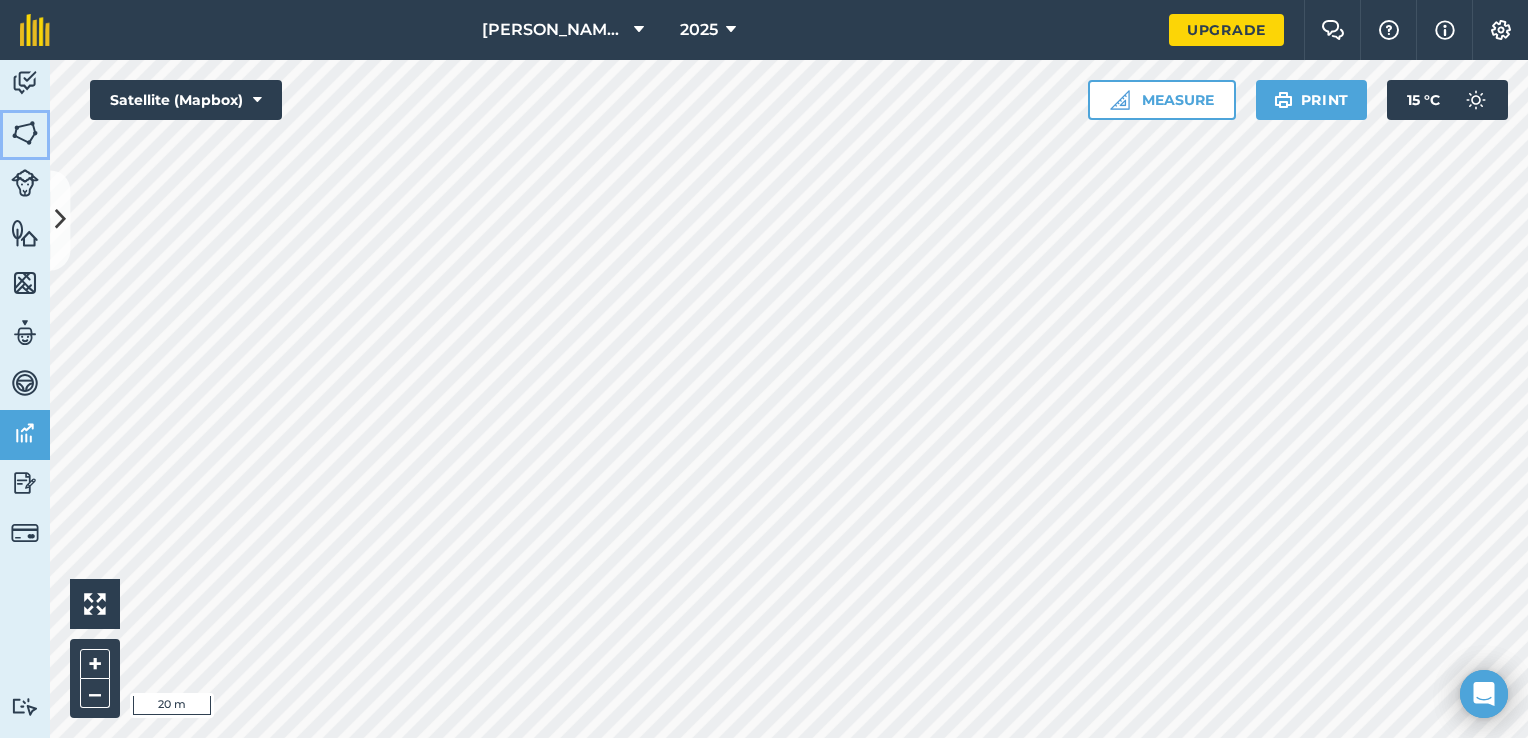 click at bounding box center (25, 133) 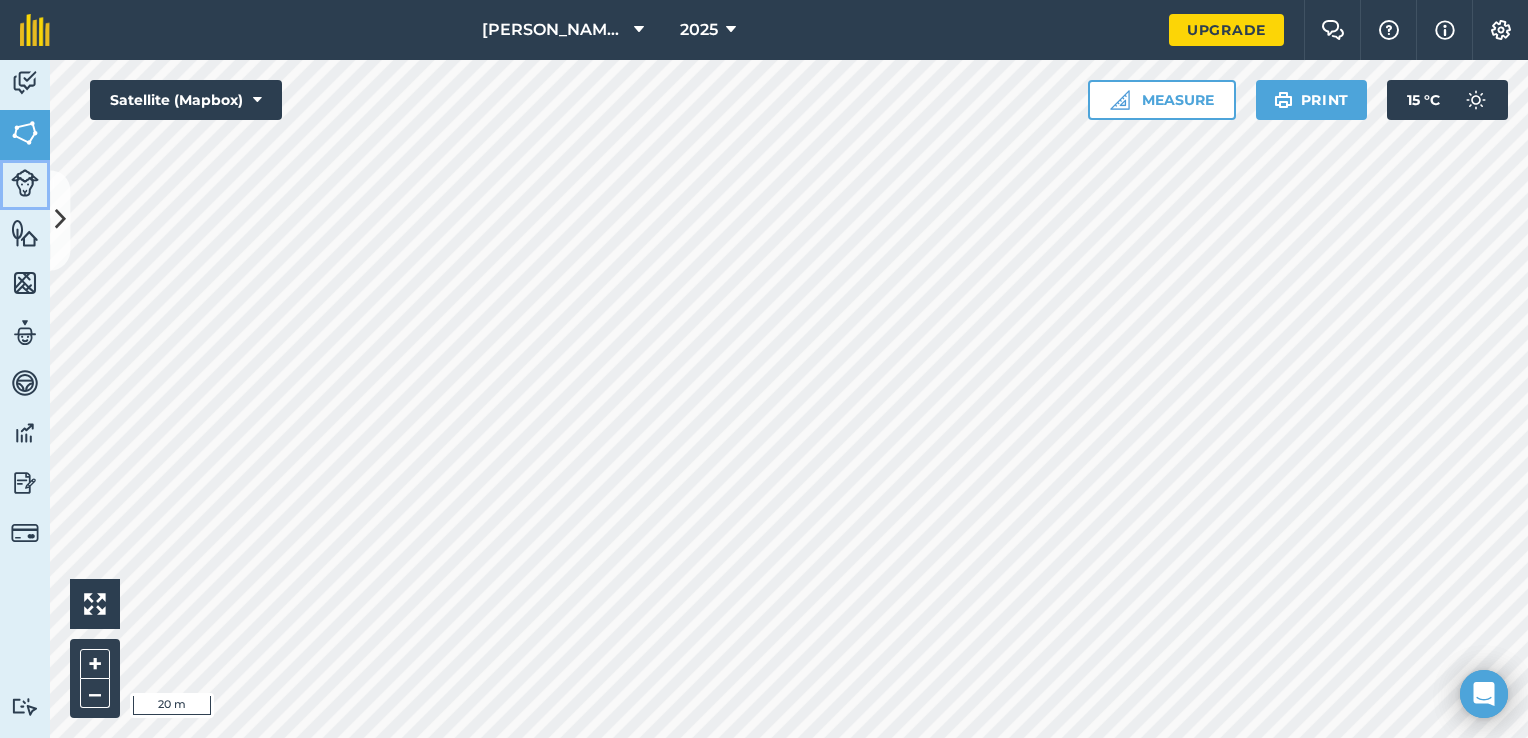click at bounding box center (25, 183) 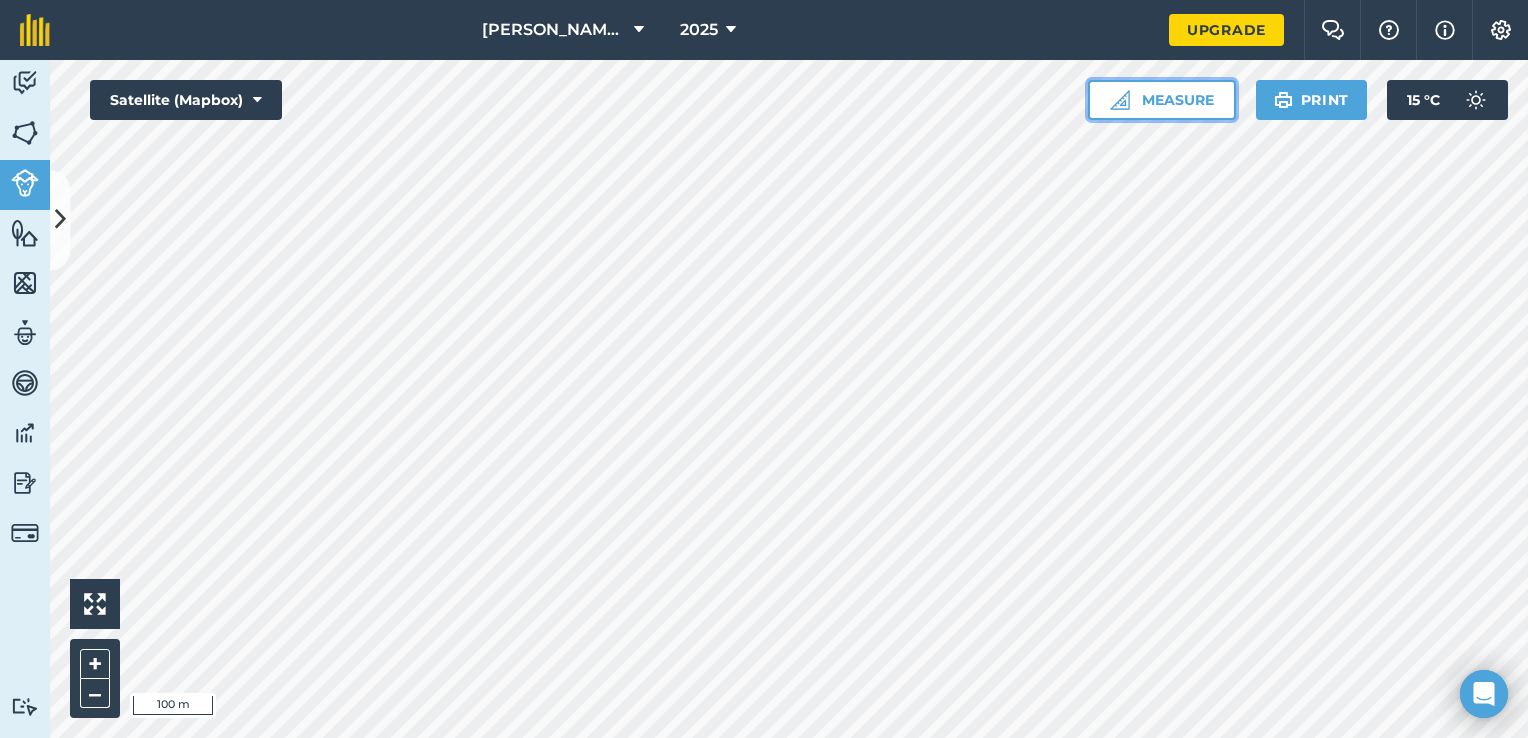 click on "Measure" at bounding box center [1162, 100] 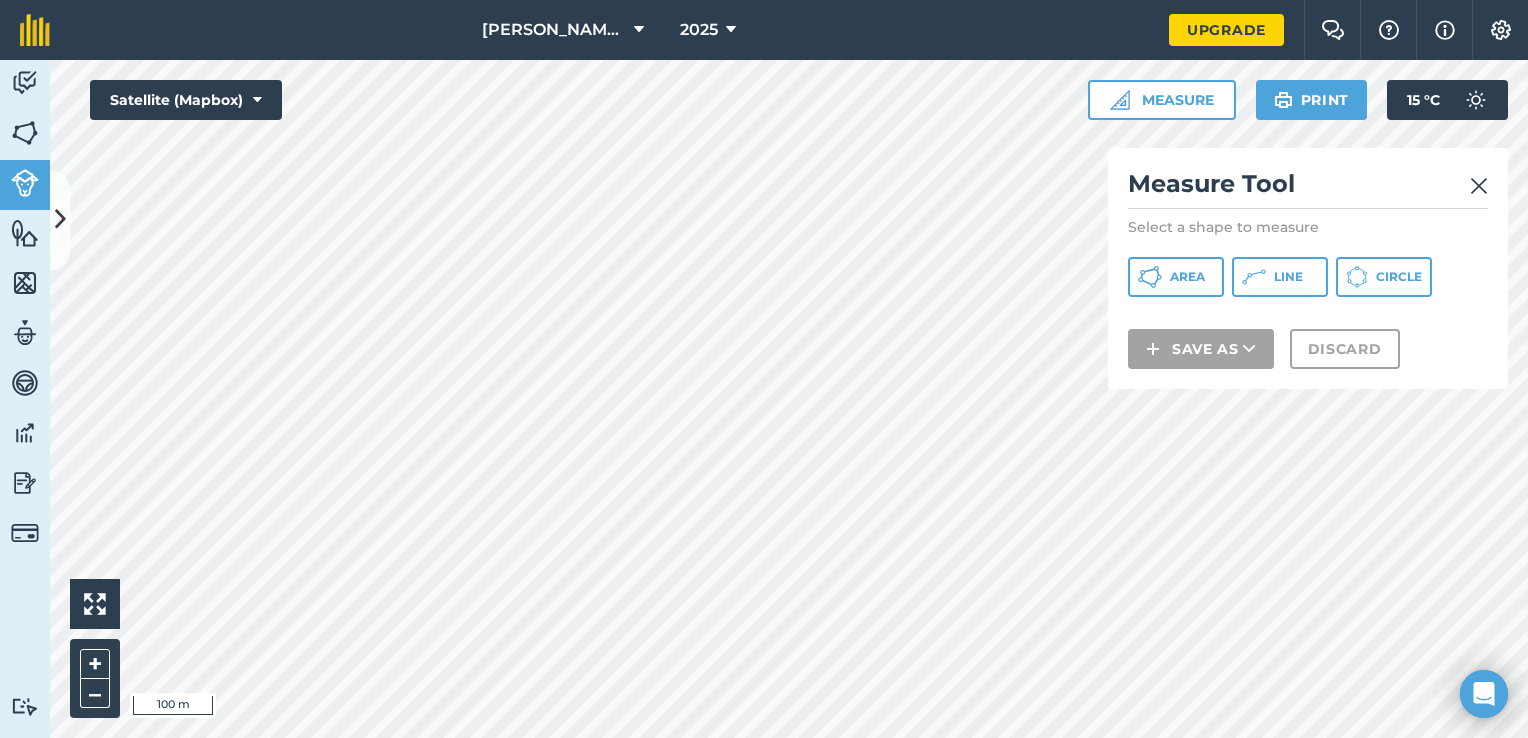 click at bounding box center [1479, 186] 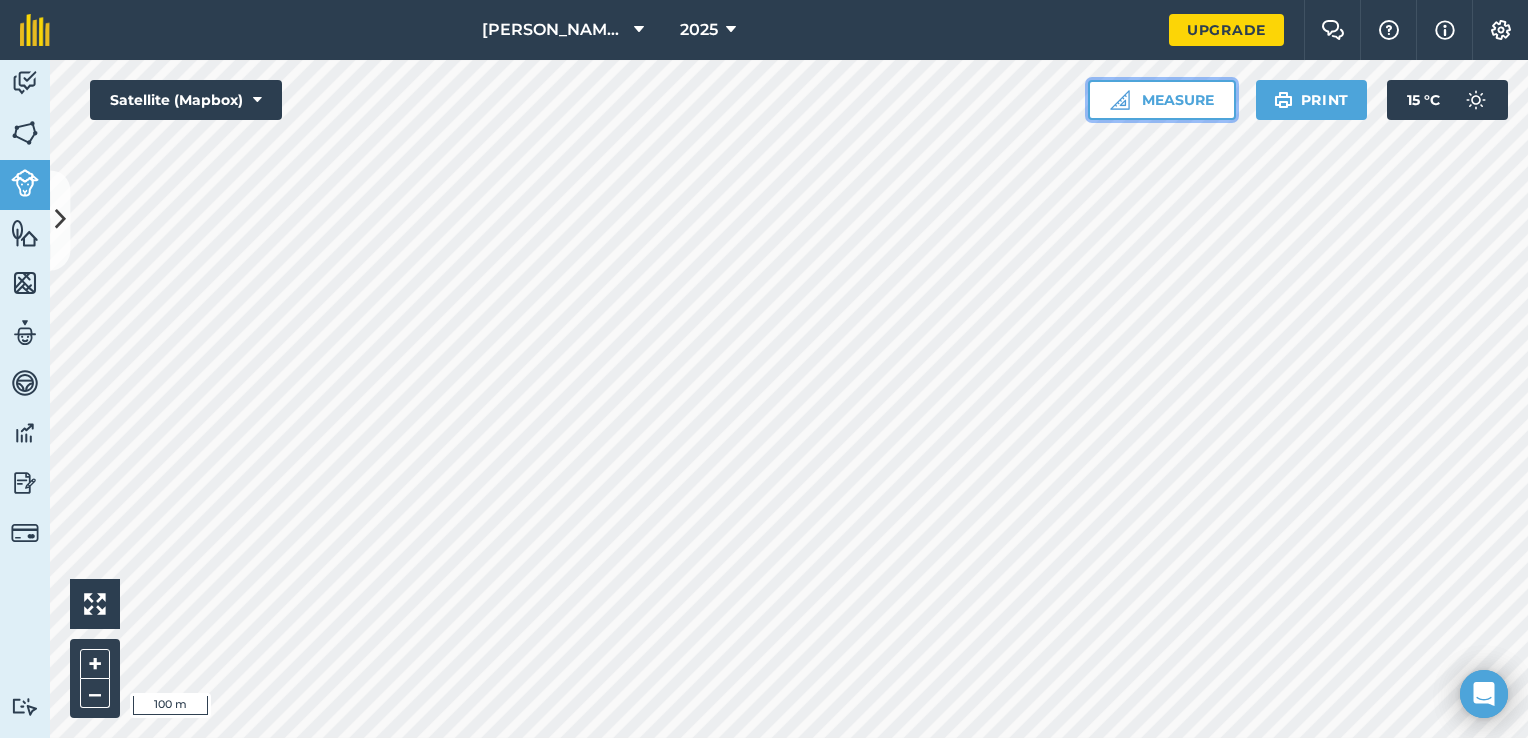 click on "Measure" at bounding box center (1162, 100) 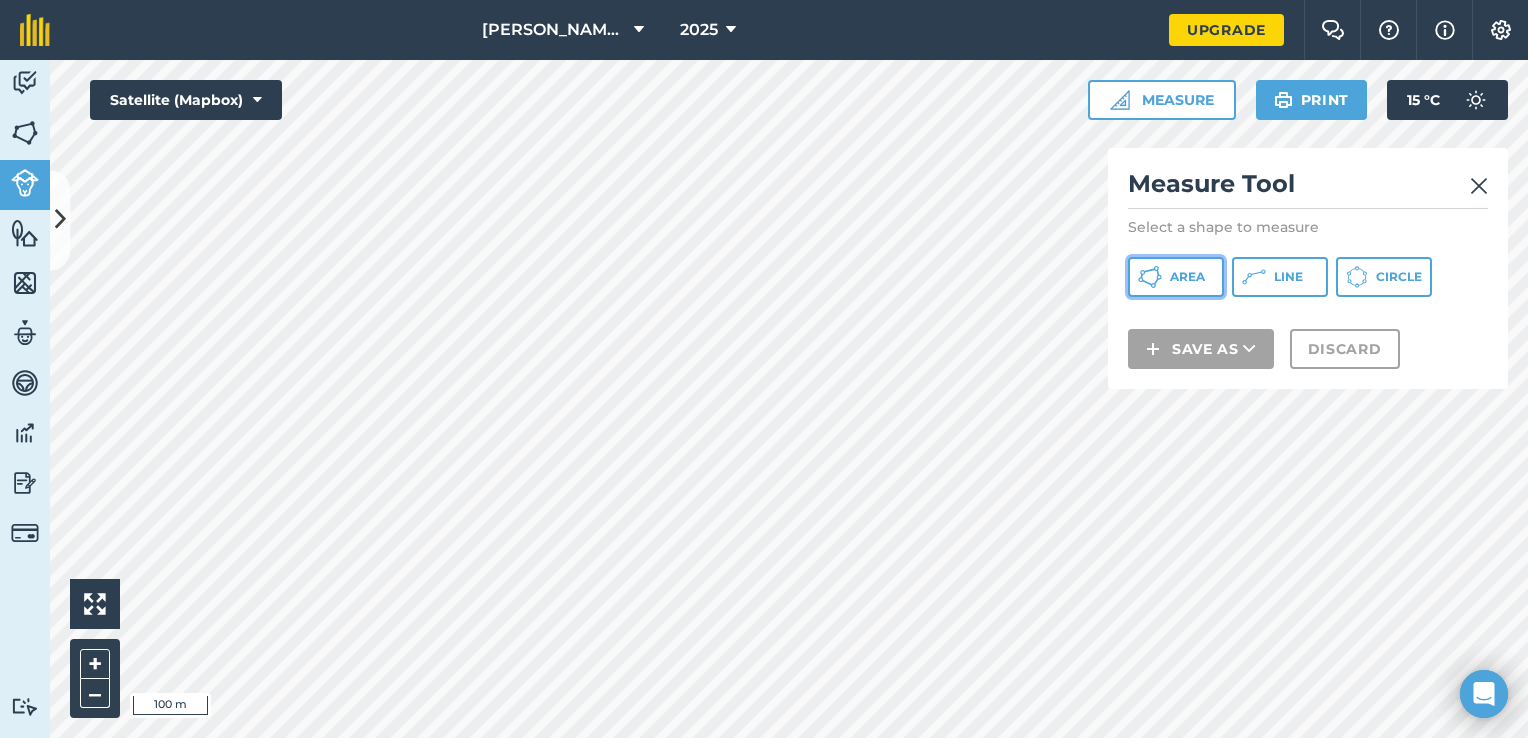click on "Area" at bounding box center [1187, 277] 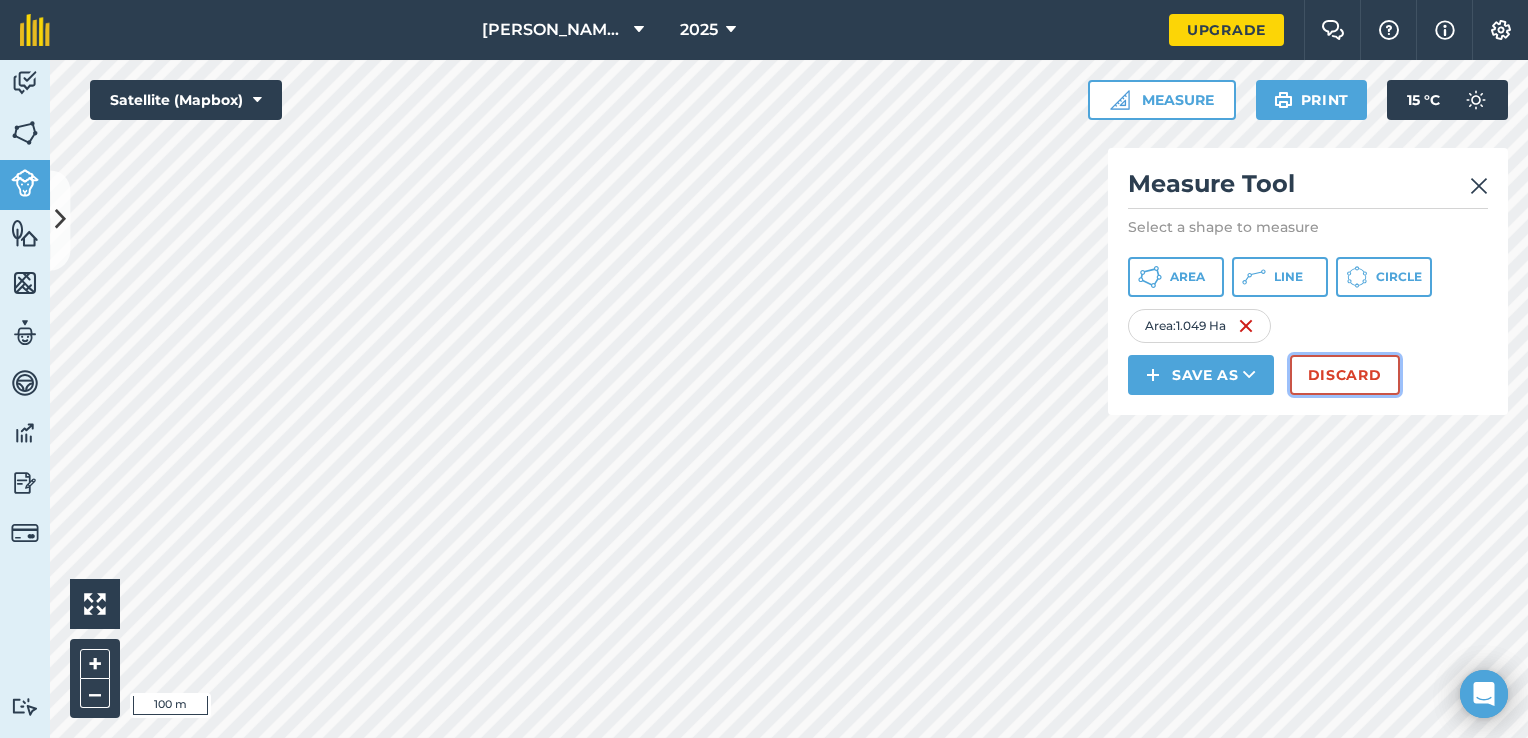 click on "Discard" at bounding box center [1345, 375] 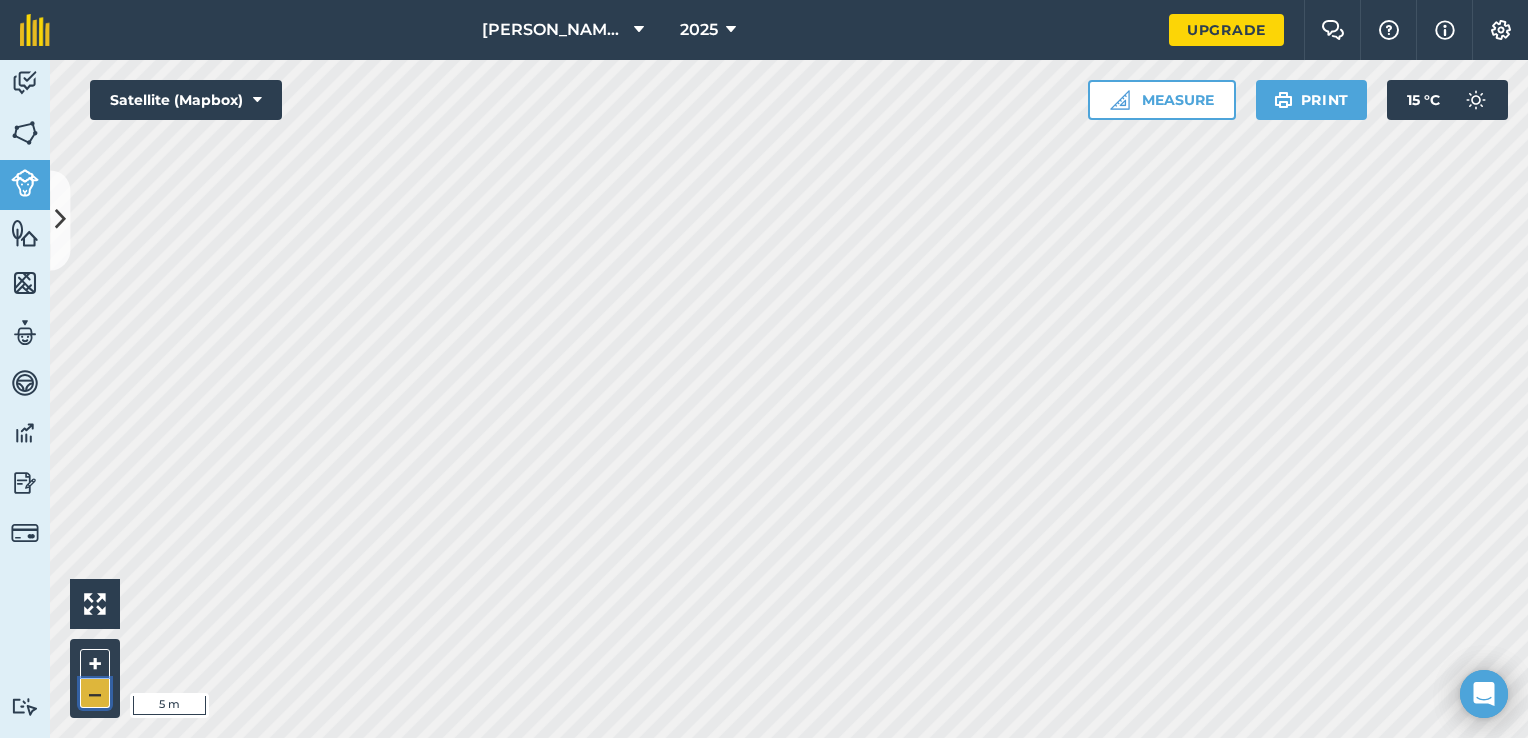 click on "–" at bounding box center (95, 693) 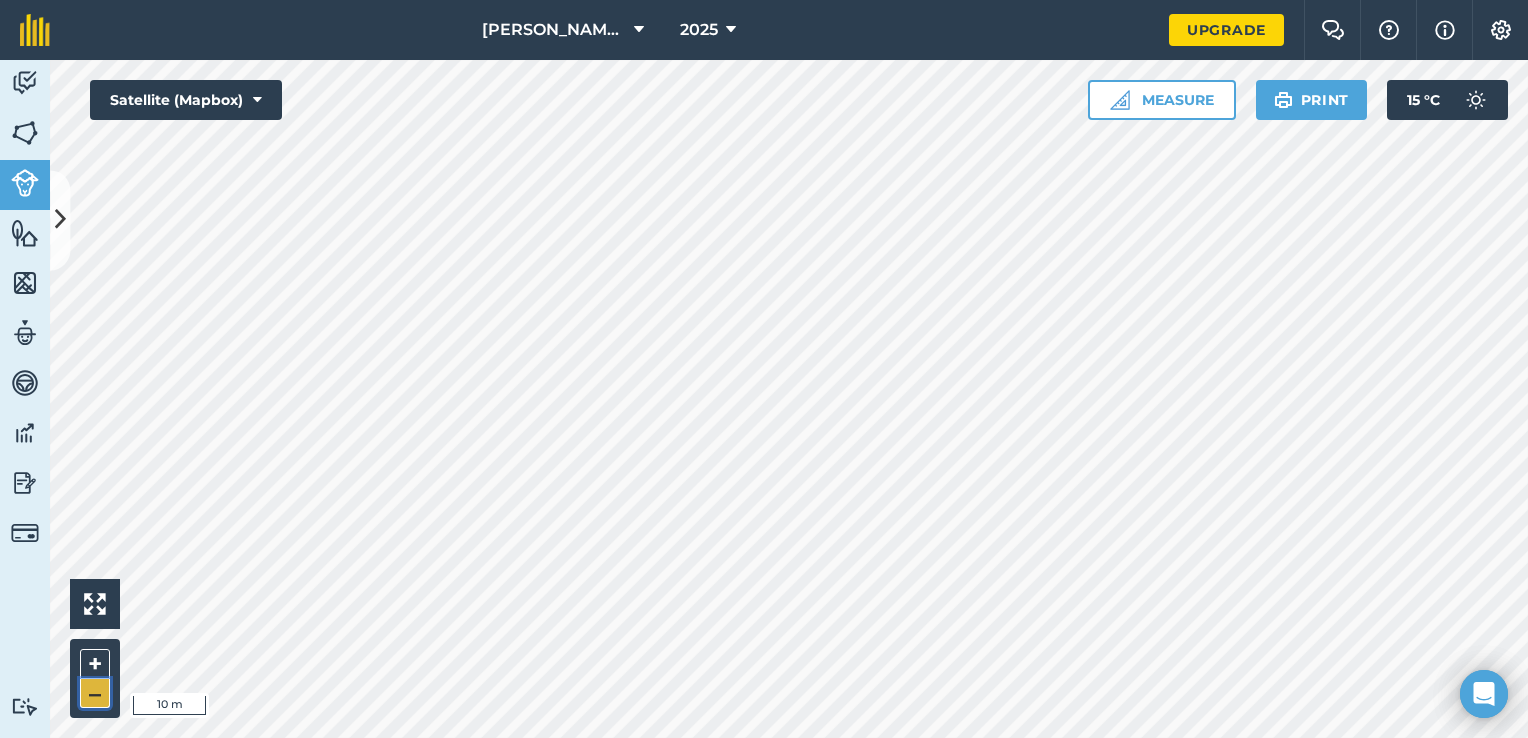 click on "–" at bounding box center [95, 693] 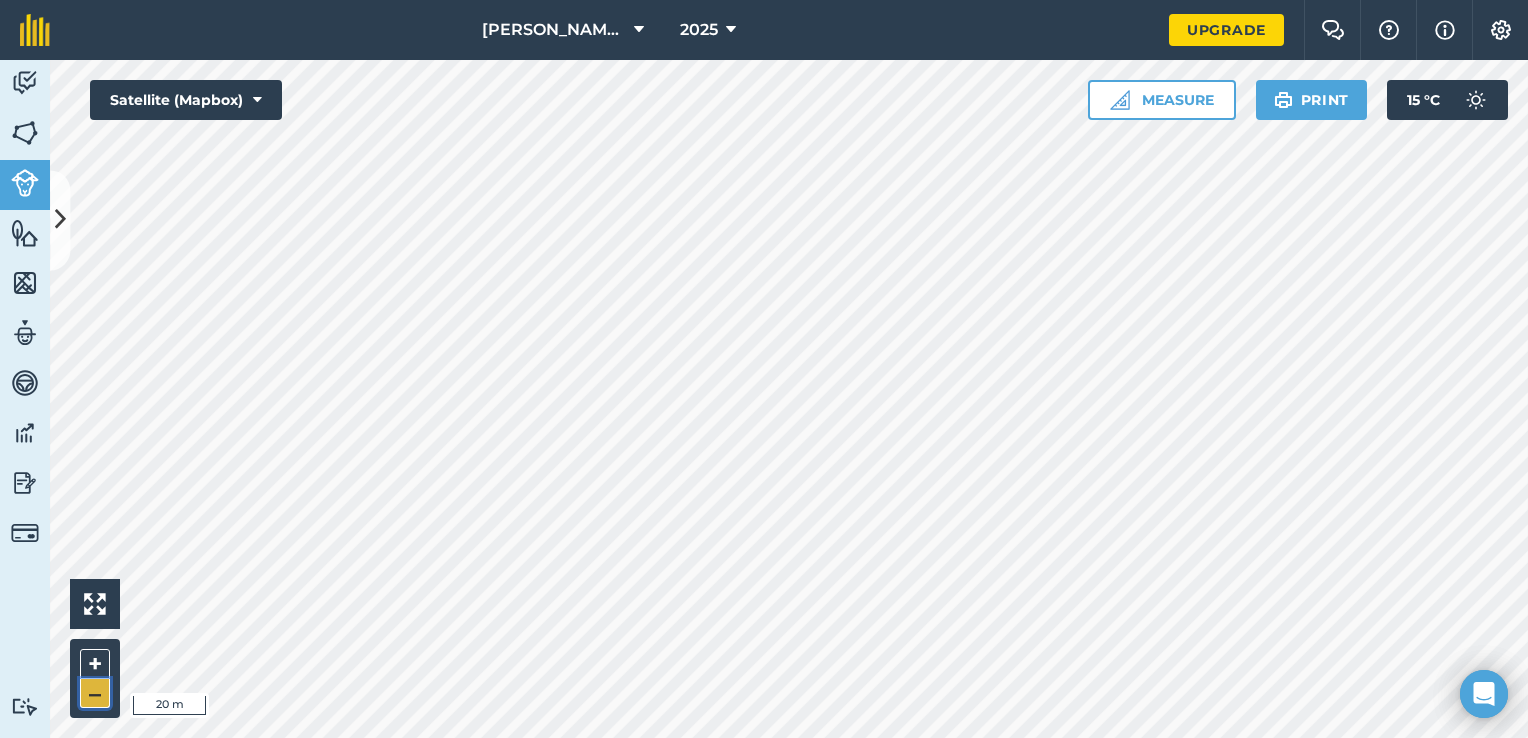 click on "–" at bounding box center [95, 693] 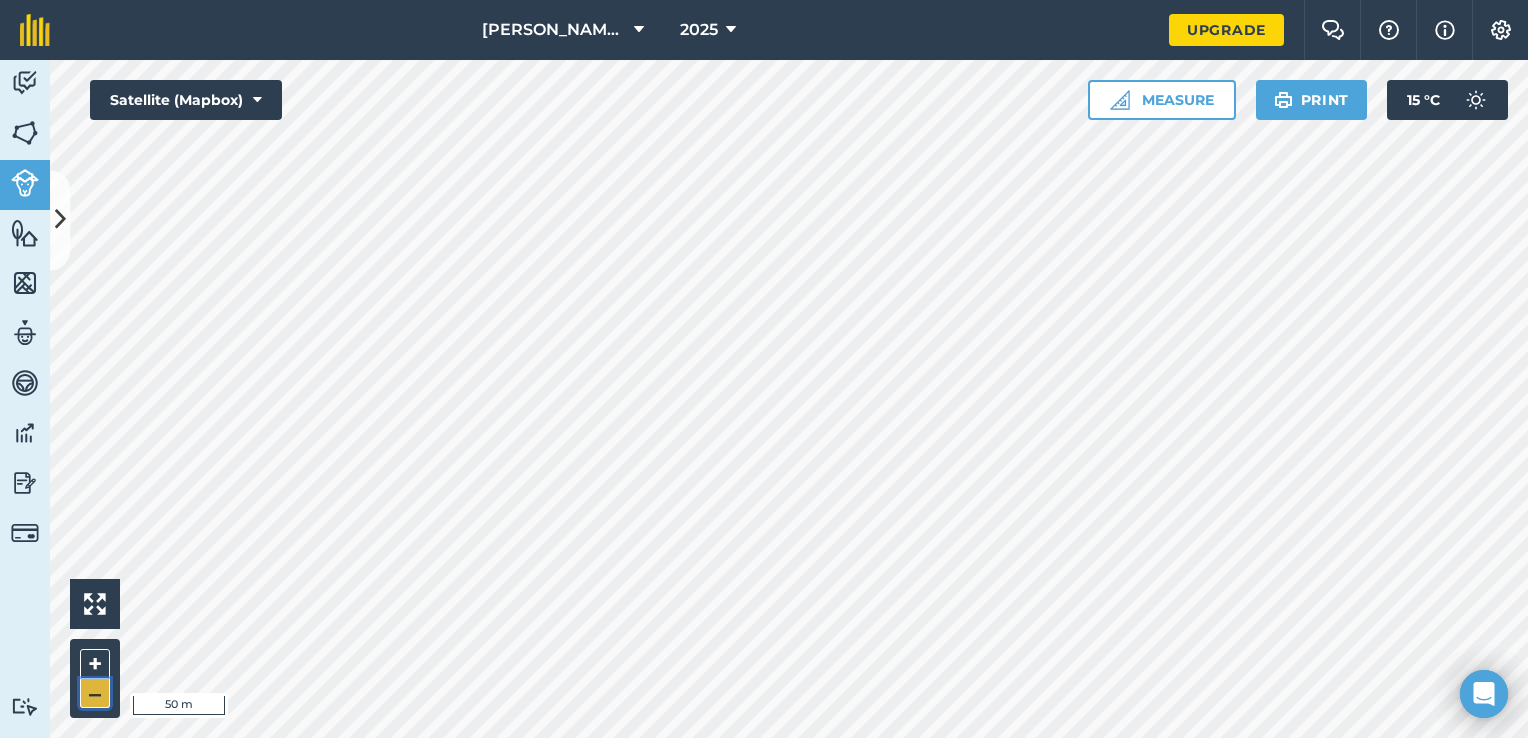 click on "–" at bounding box center (95, 693) 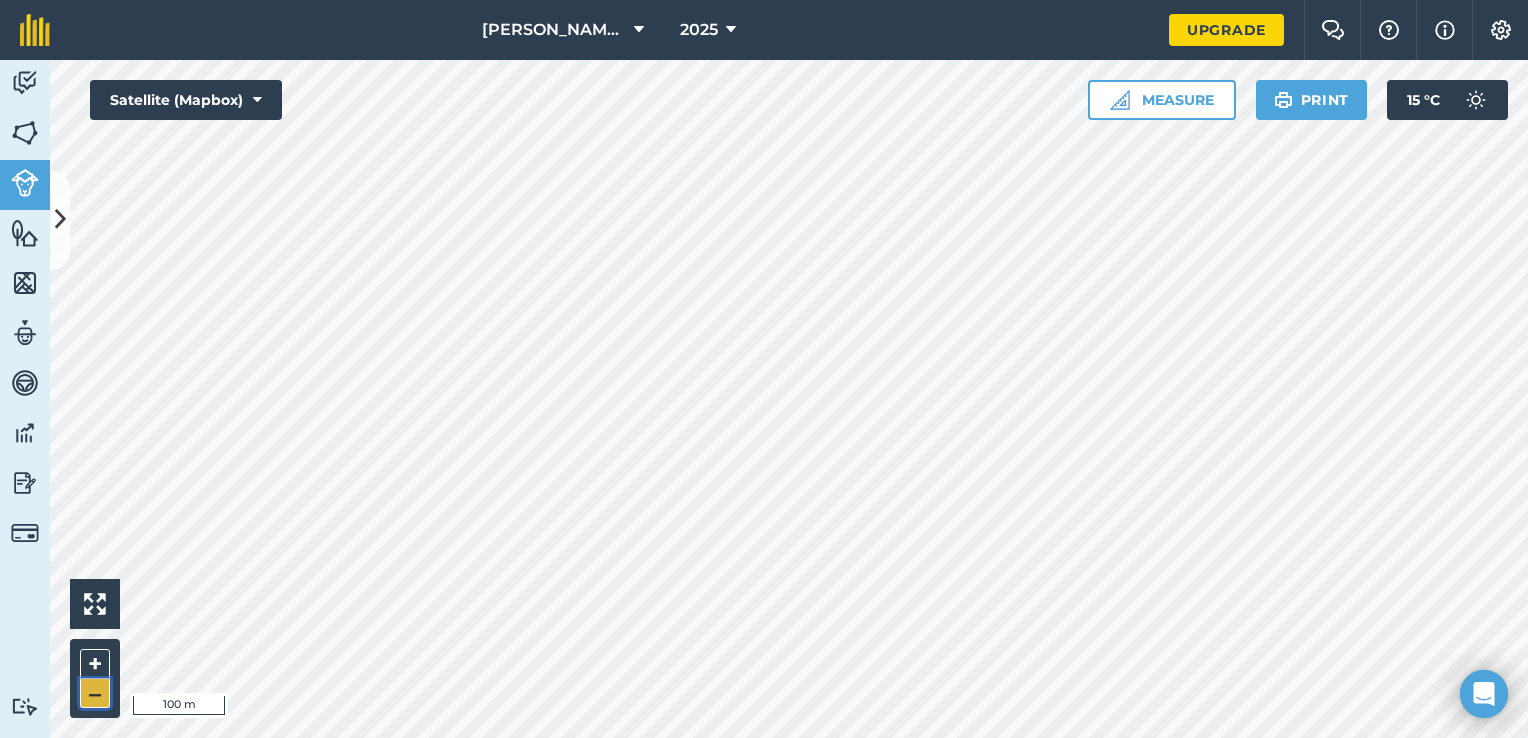 click on "–" at bounding box center [95, 693] 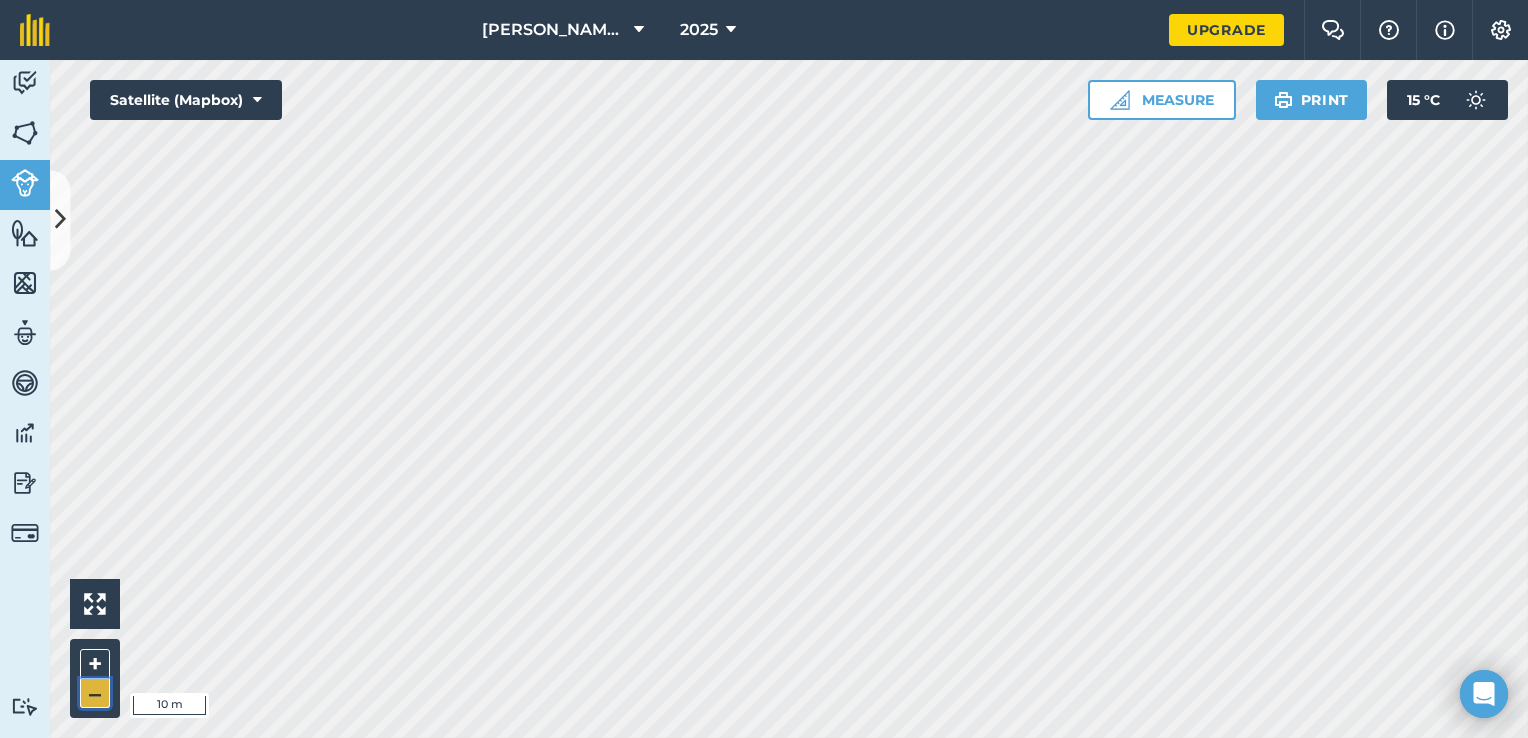 click on "–" at bounding box center (95, 693) 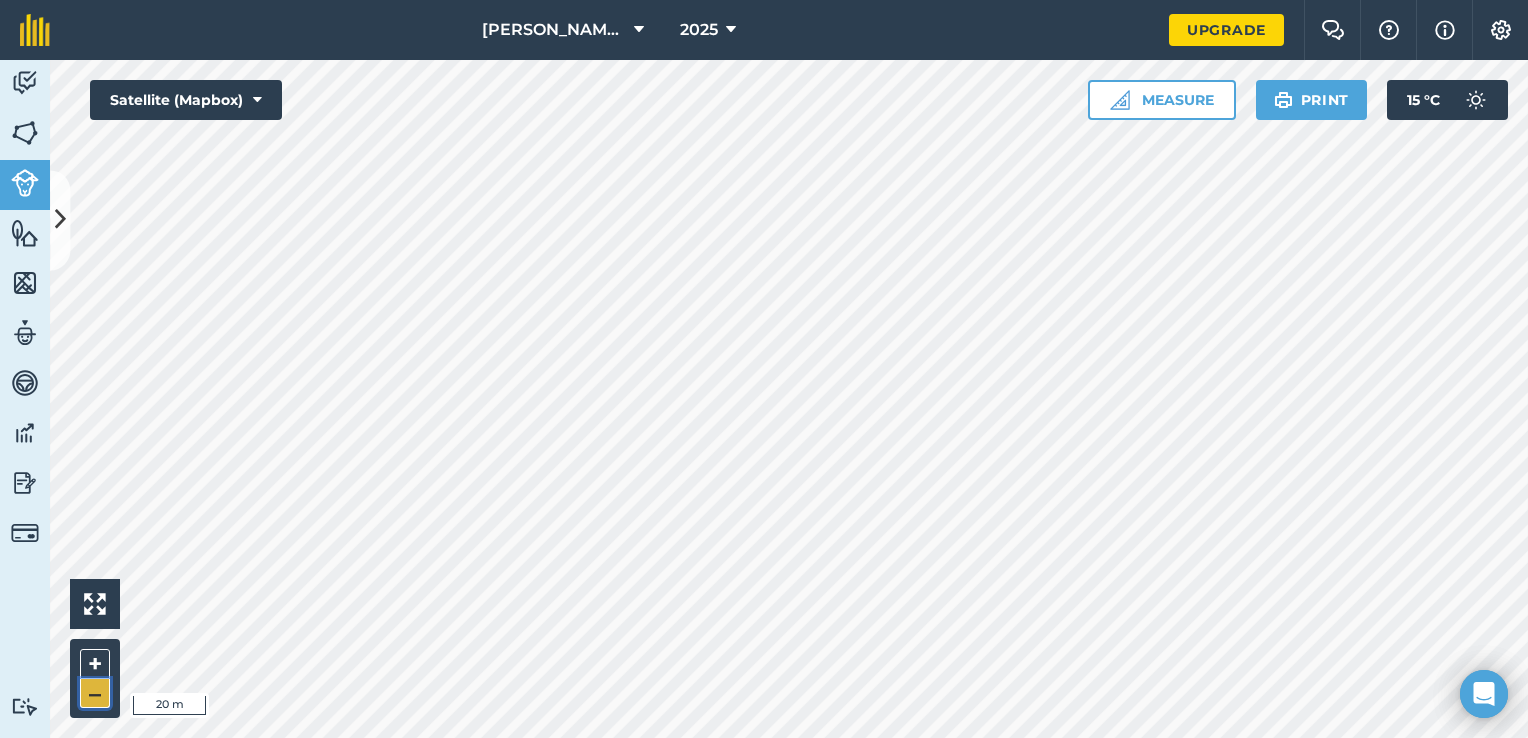click on "–" at bounding box center [95, 693] 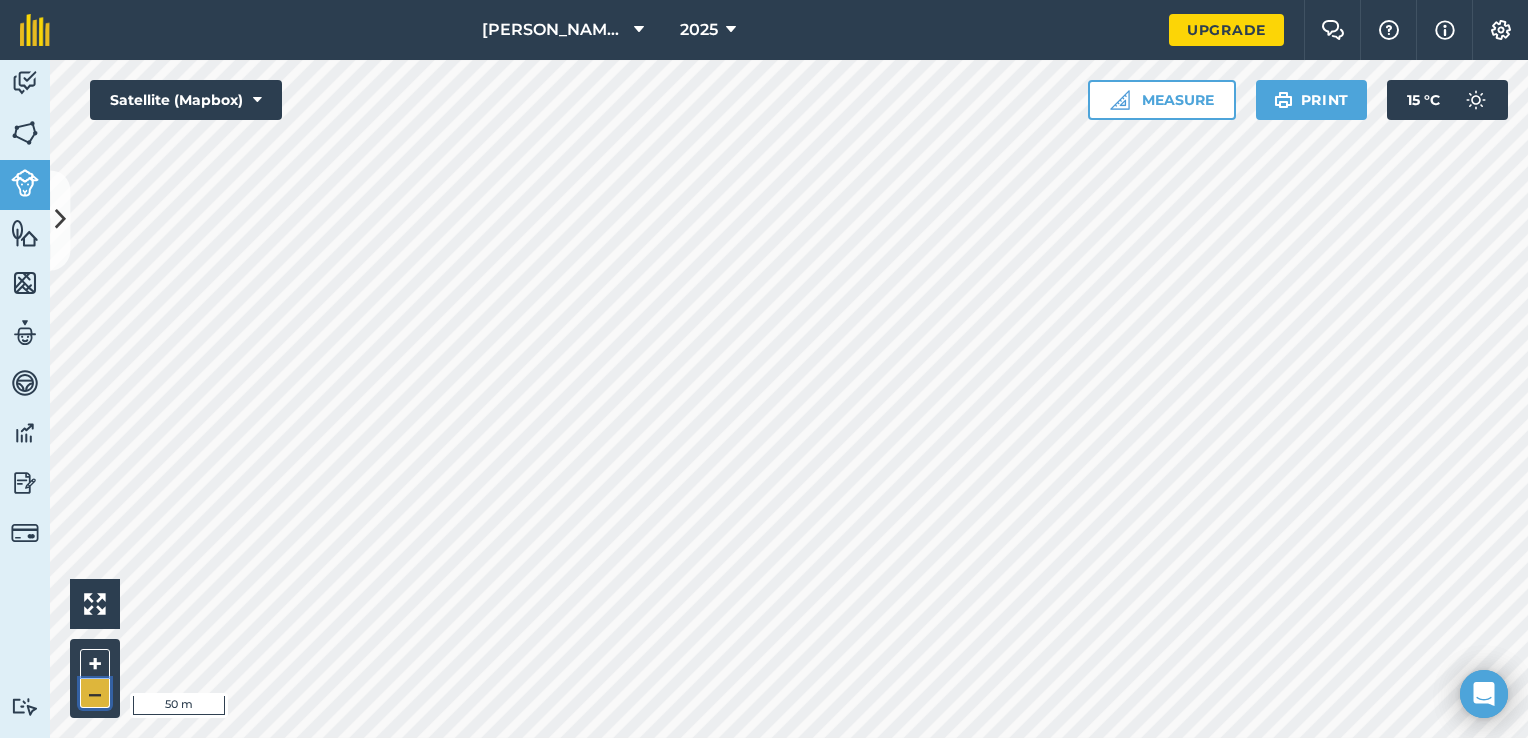 click on "–" at bounding box center (95, 693) 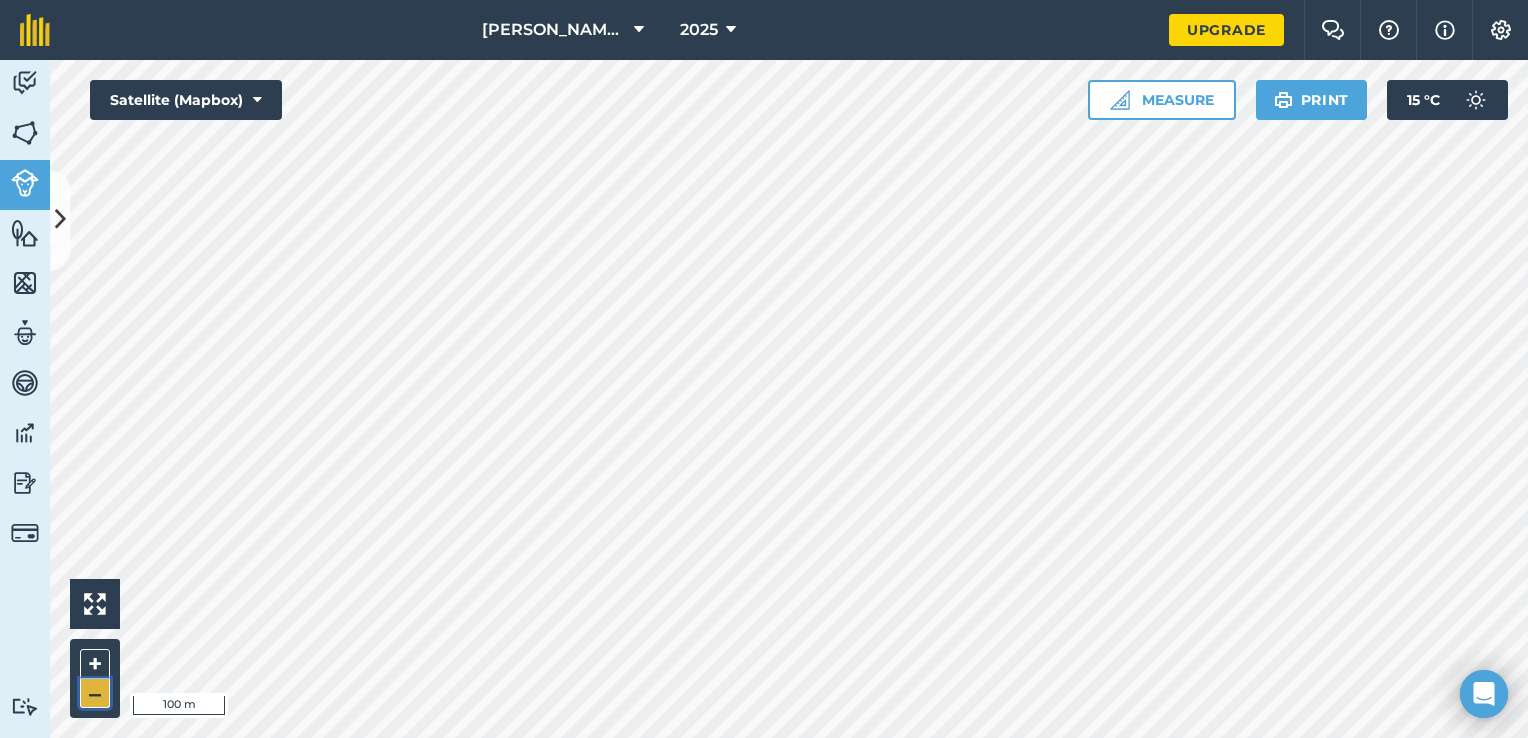 click on "–" at bounding box center (95, 693) 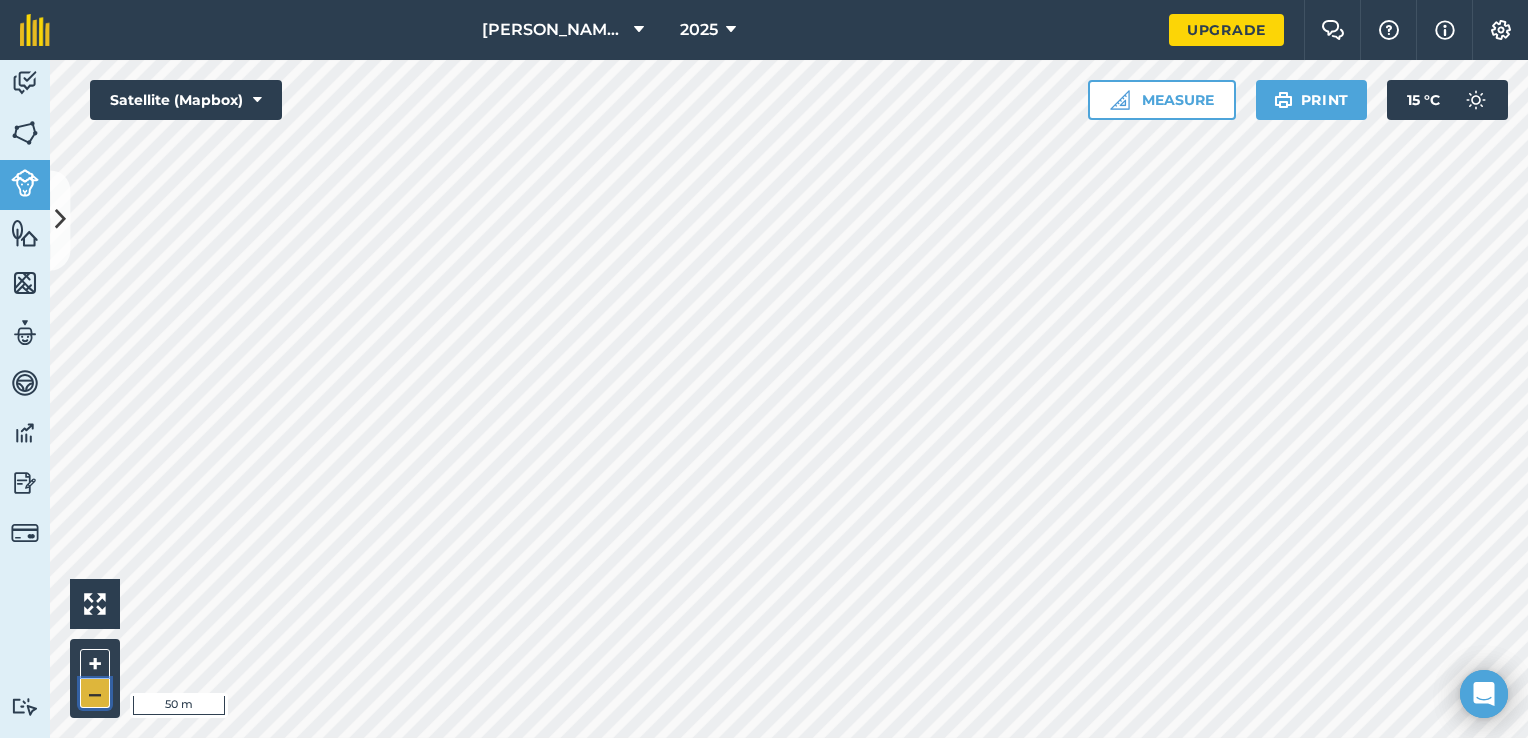 click on "–" at bounding box center [95, 693] 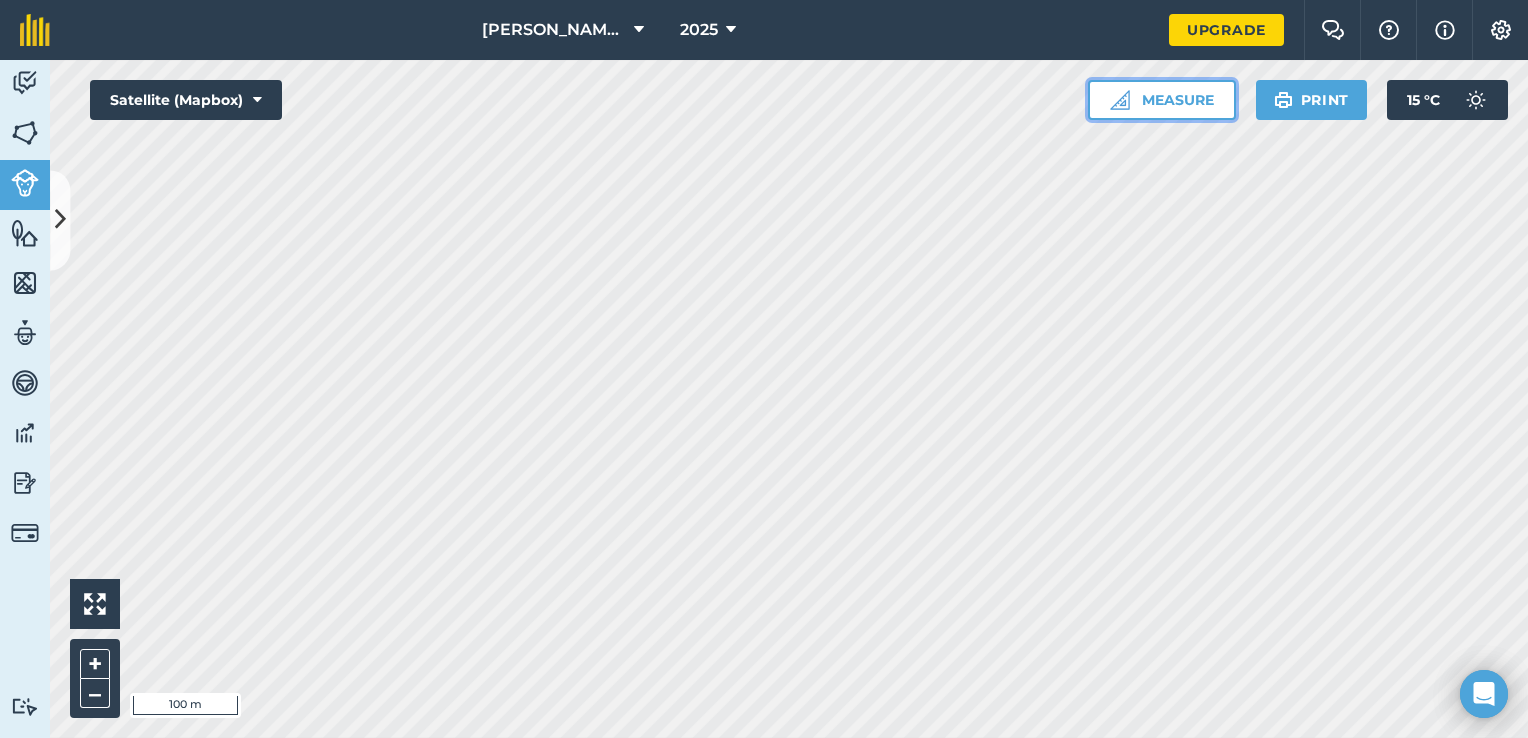 click on "Measure" at bounding box center [1162, 100] 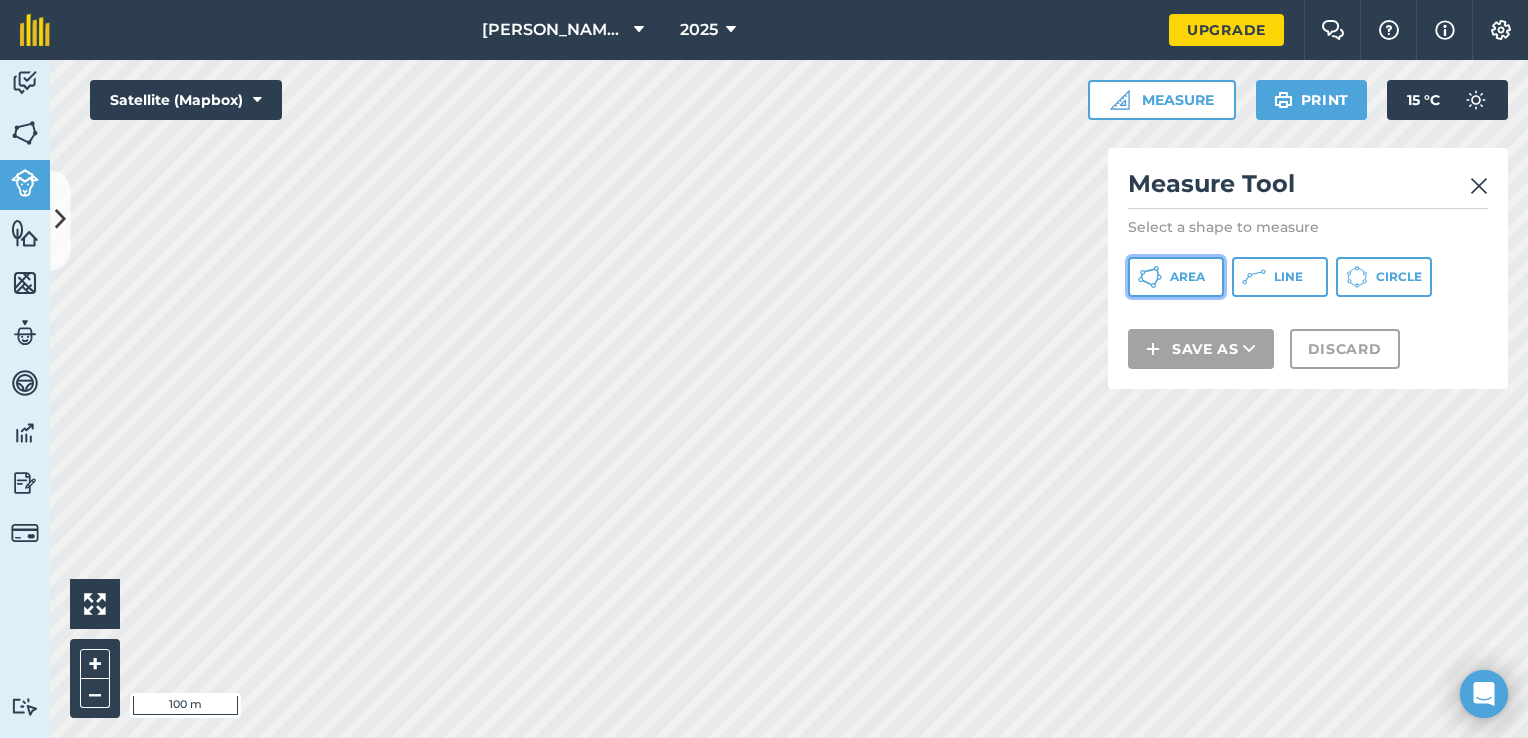 click on "Area" at bounding box center [1176, 277] 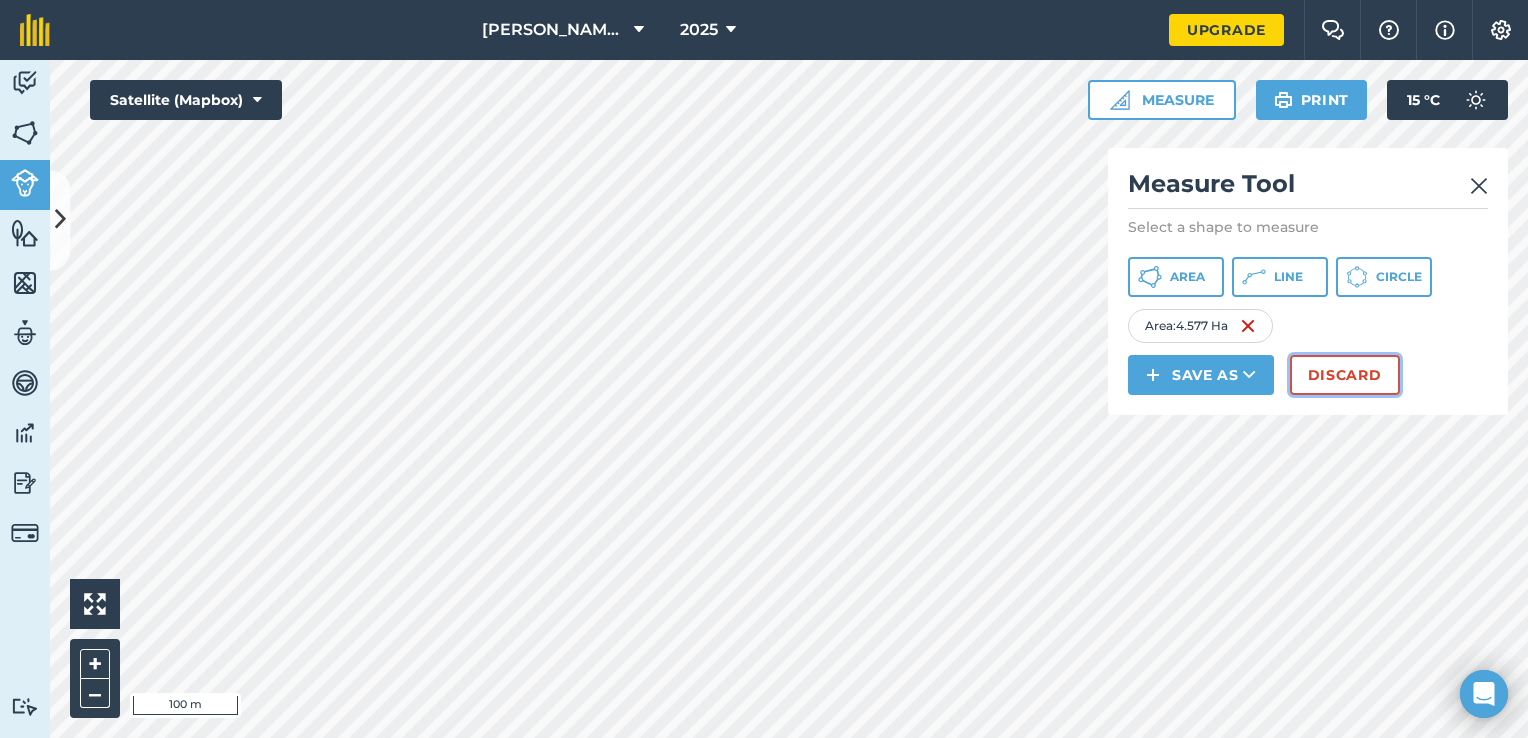 click on "Discard" at bounding box center (1345, 375) 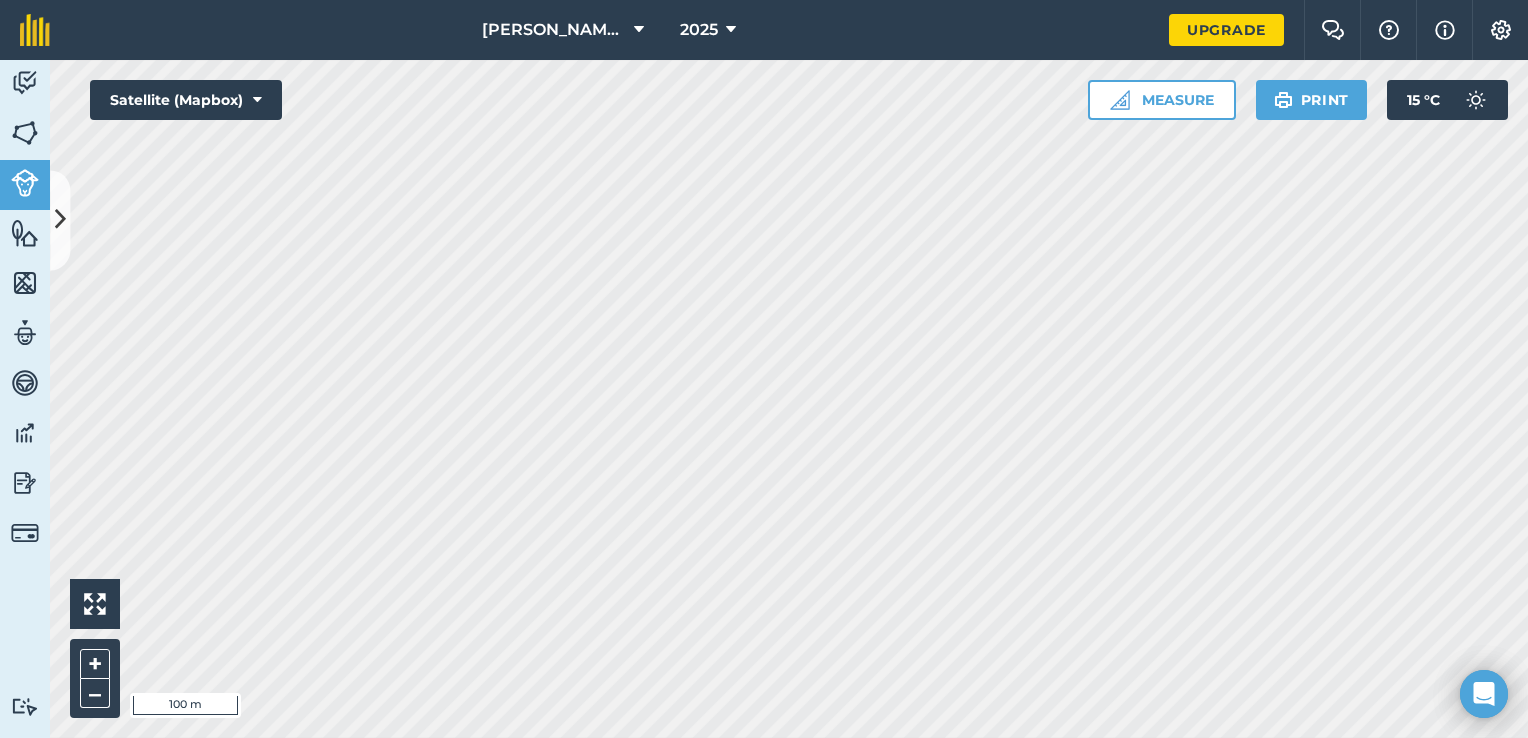 click on "[PERSON_NAME]'s HOMESTEAD 2025 Upgrade Farm Chat Help Info Settings Map printing is not available on our free plan Please upgrade to our Essentials, Plus or Pro plan to access this feature. Activity Fields Livestock Features Maps Team Vehicles Data Reporting Billing Tutorials Tutorials Livestock   Add Livestock Visibility: On List of herds visible on the map You don't have existing livestock yet No matching herds found Click to start drawing i 100 m + – Satellite (Mapbox) Measure Print 15   ° C" at bounding box center (764, 369) 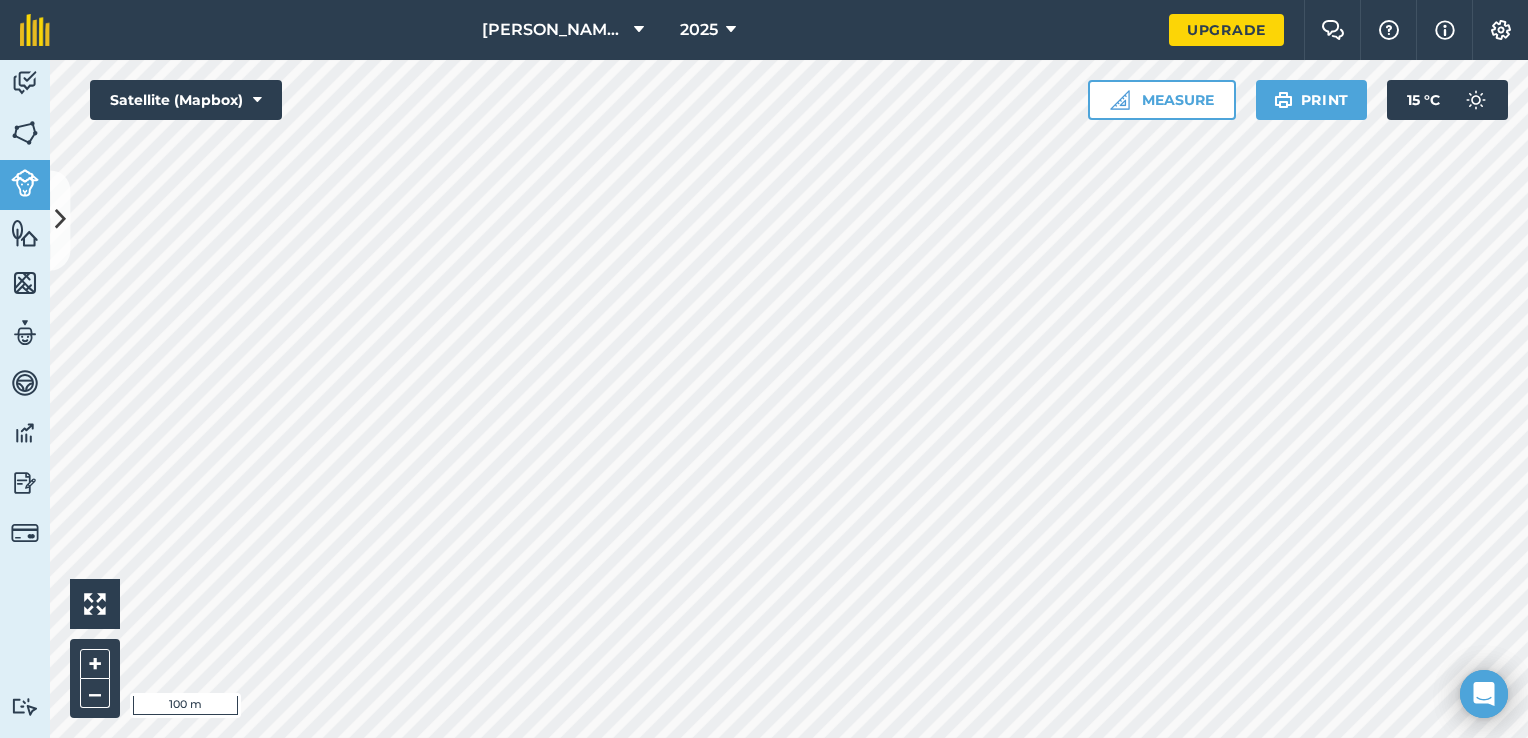 click on "[PERSON_NAME]'s HOMESTEAD 2025 Upgrade Farm Chat Help Info Settings Map printing is not available on our free plan Please upgrade to our Essentials, Plus or Pro plan to access this feature. Activity Fields Livestock Features Maps Team Vehicles Data Reporting Billing Tutorials Tutorials Livestock   Add Livestock Visibility: On List of herds visible on the map You don't have existing livestock yet No matching herds found Click to start drawing i 100 m + – Satellite (Mapbox) Measure Print 15   ° C" at bounding box center [764, 369] 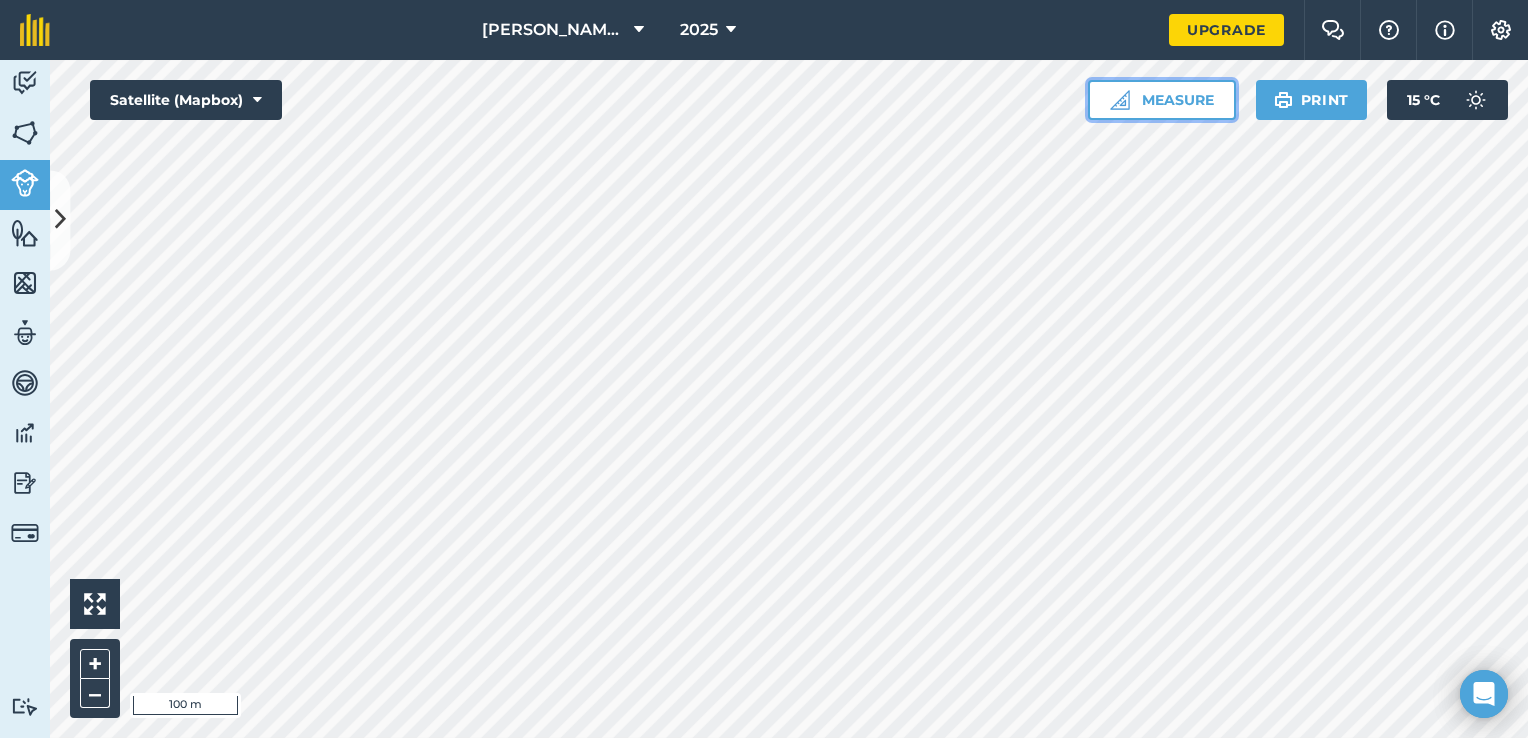 click on "Measure" at bounding box center (1162, 100) 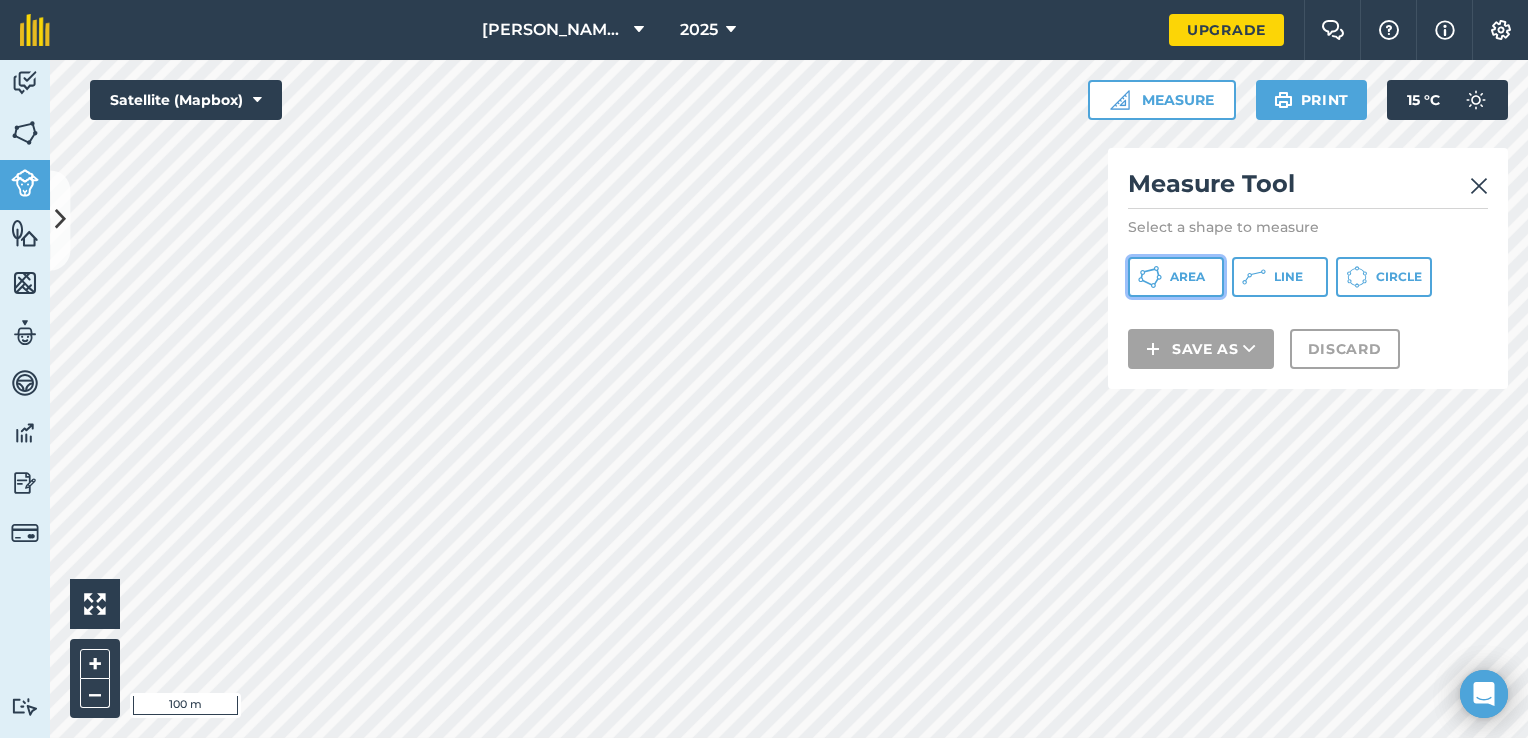 click on "Area" at bounding box center [1187, 277] 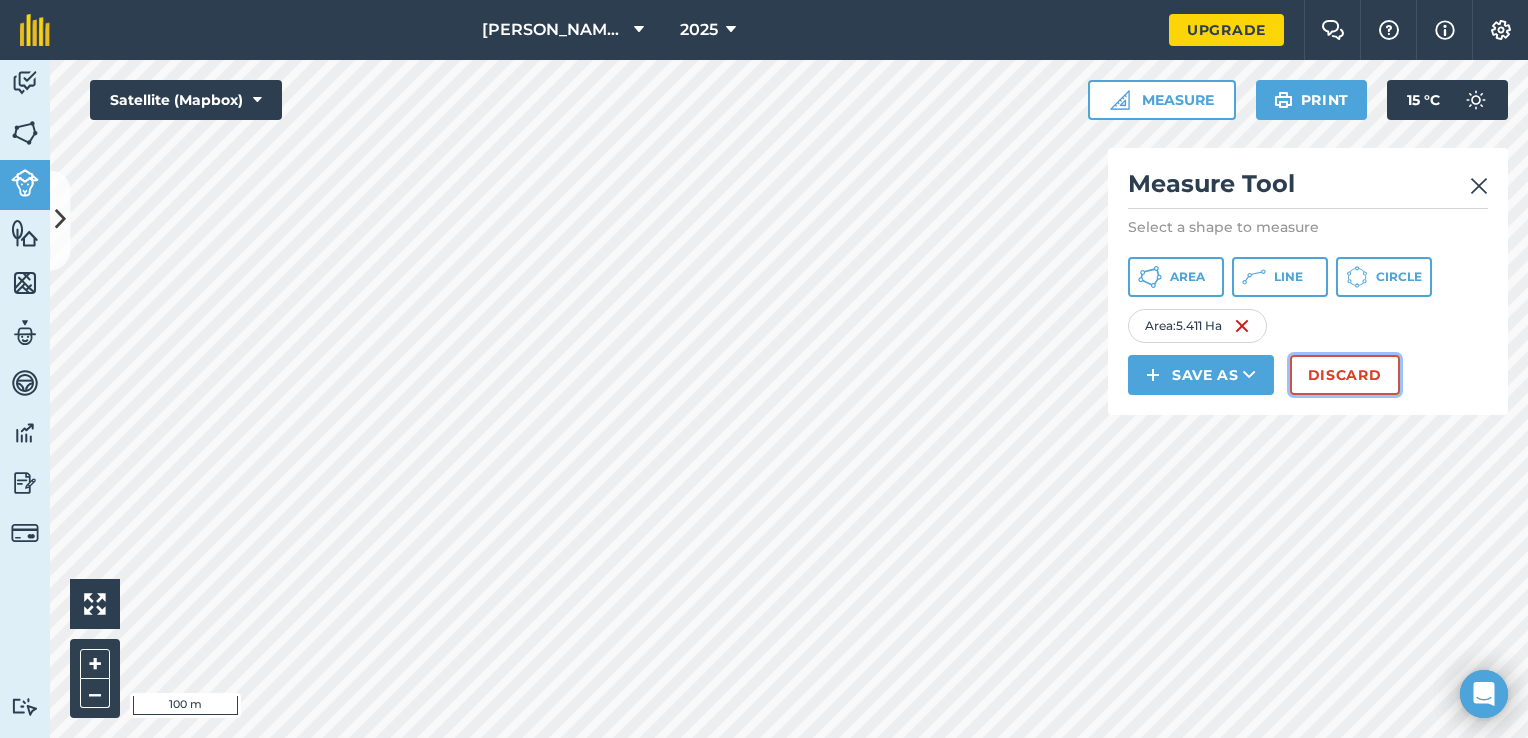 click on "Discard" at bounding box center (1345, 375) 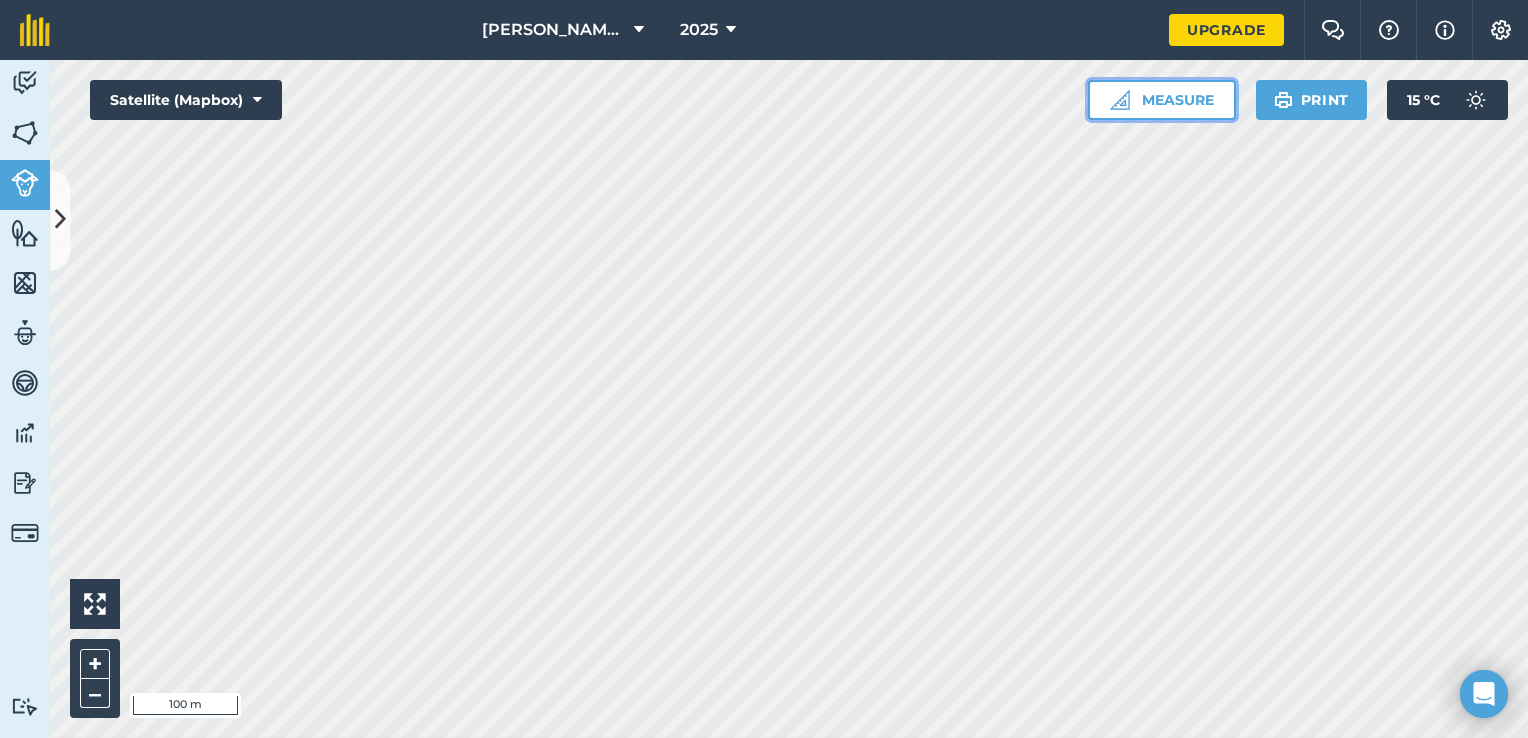 click on "Measure" at bounding box center (1162, 100) 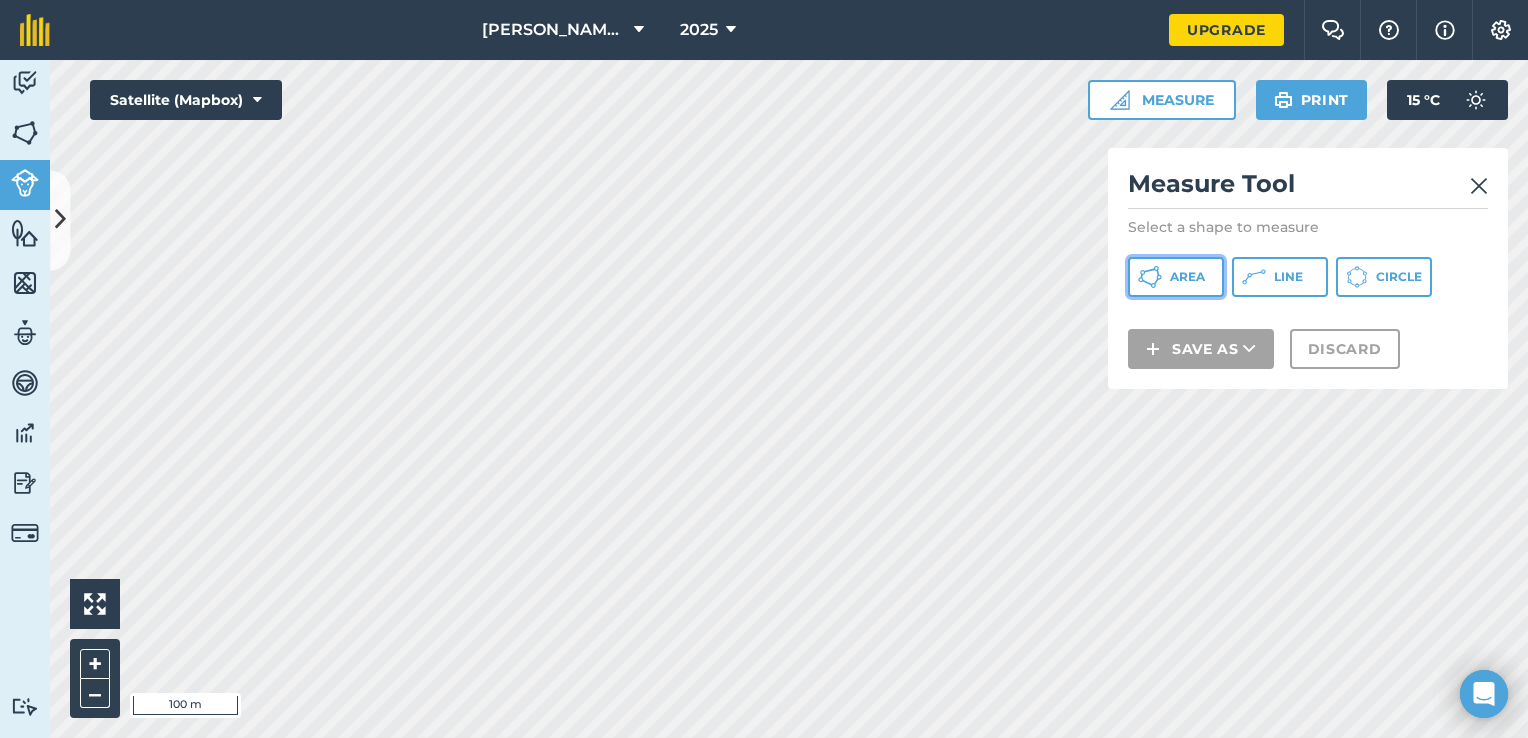 click on "Area" at bounding box center (1187, 277) 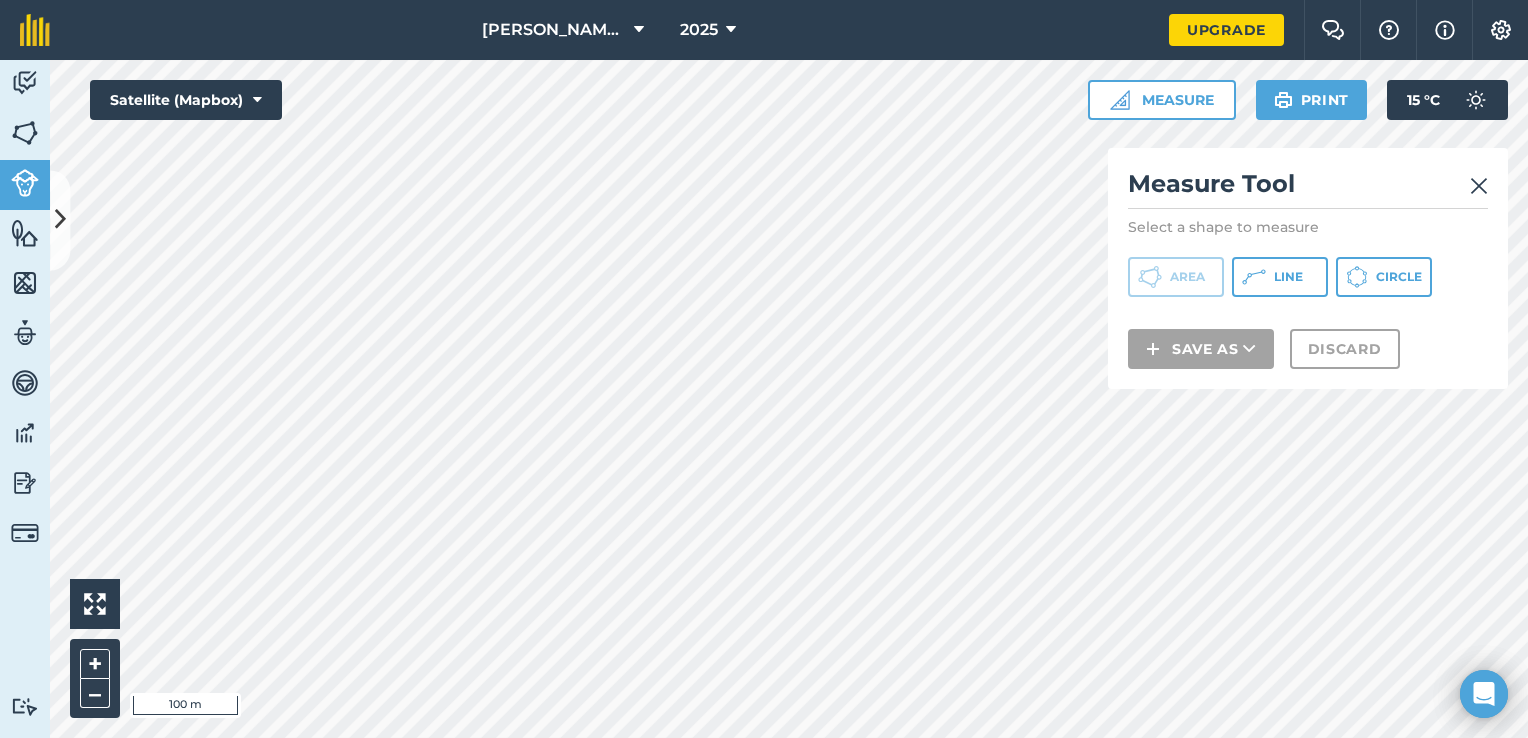 click at bounding box center [1479, 186] 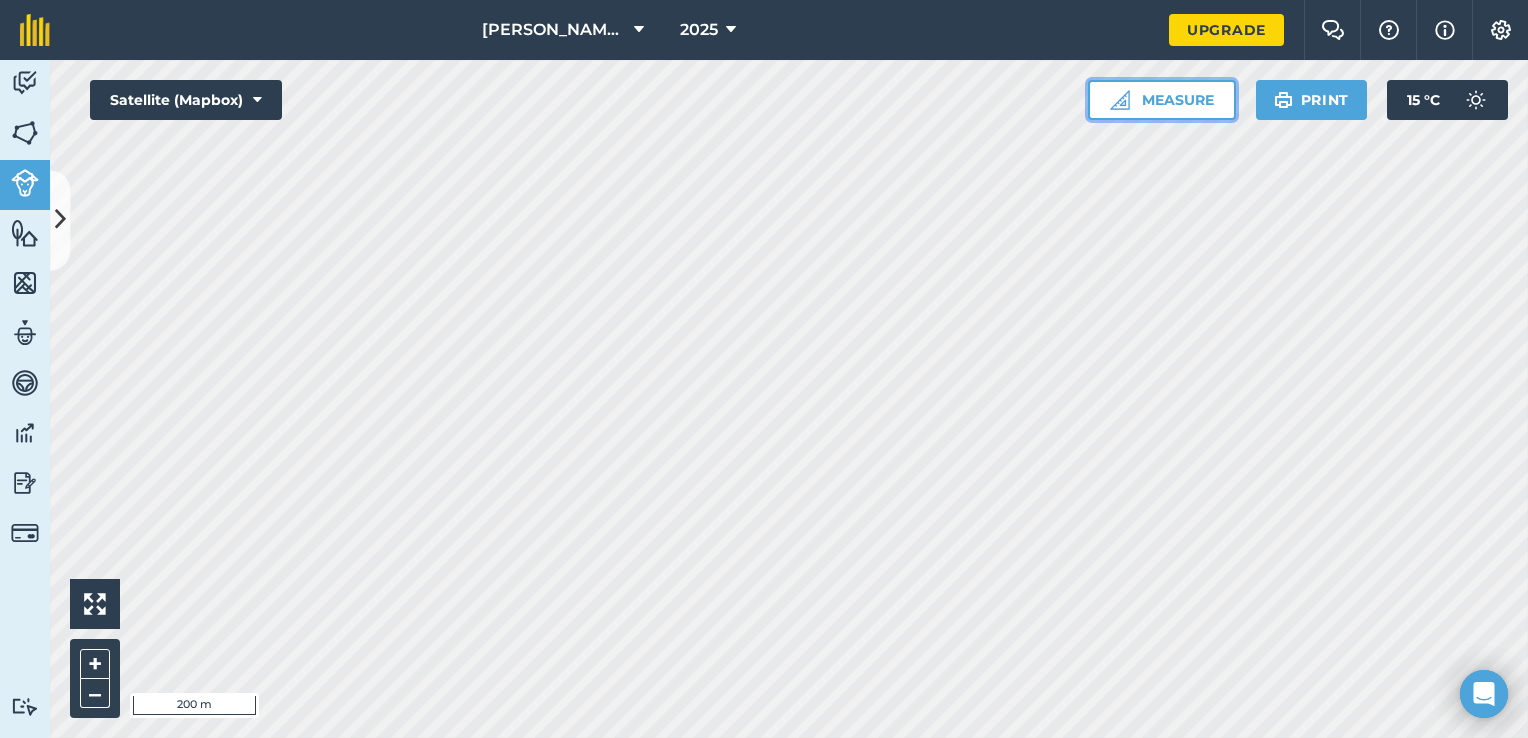 click on "Measure" at bounding box center (1162, 100) 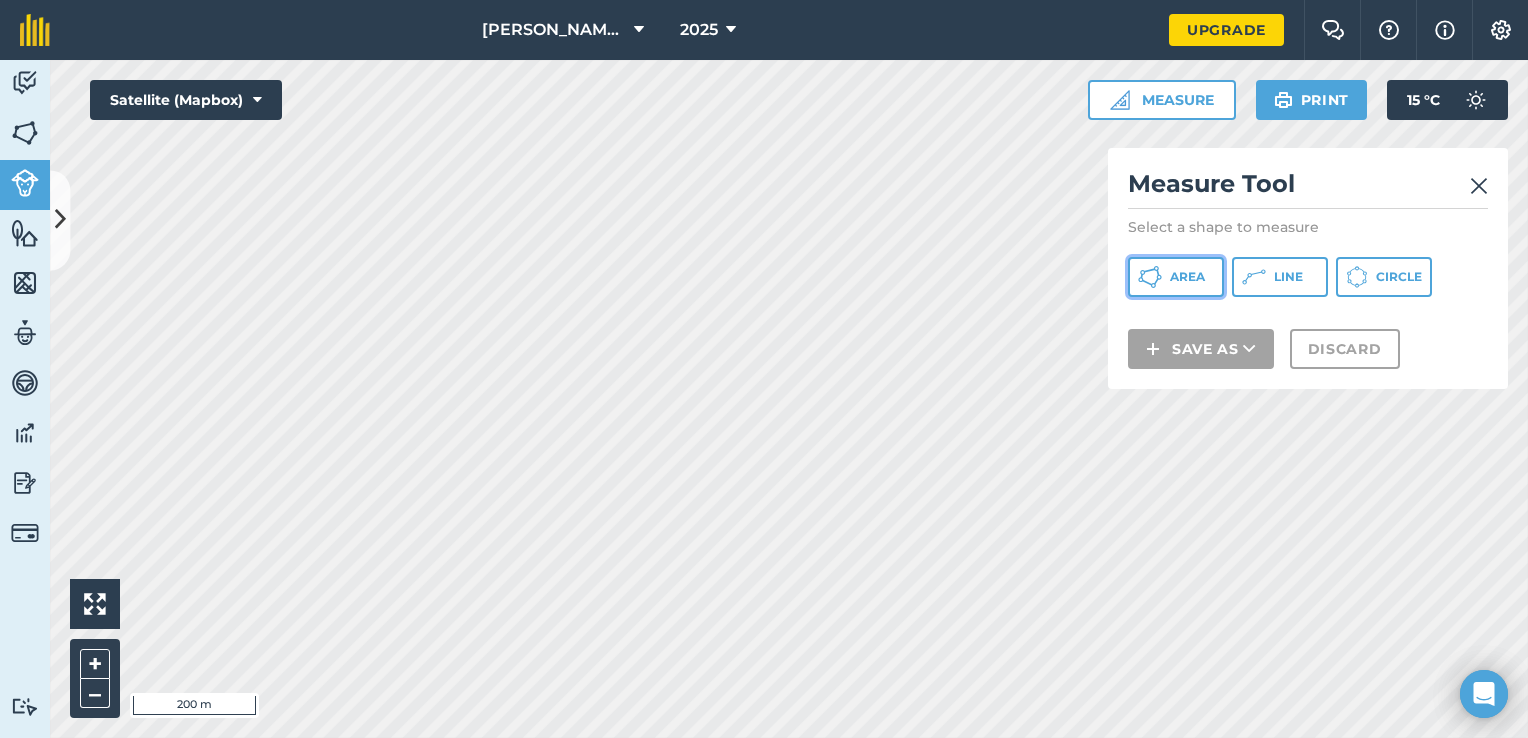 click on "Area" at bounding box center (1187, 277) 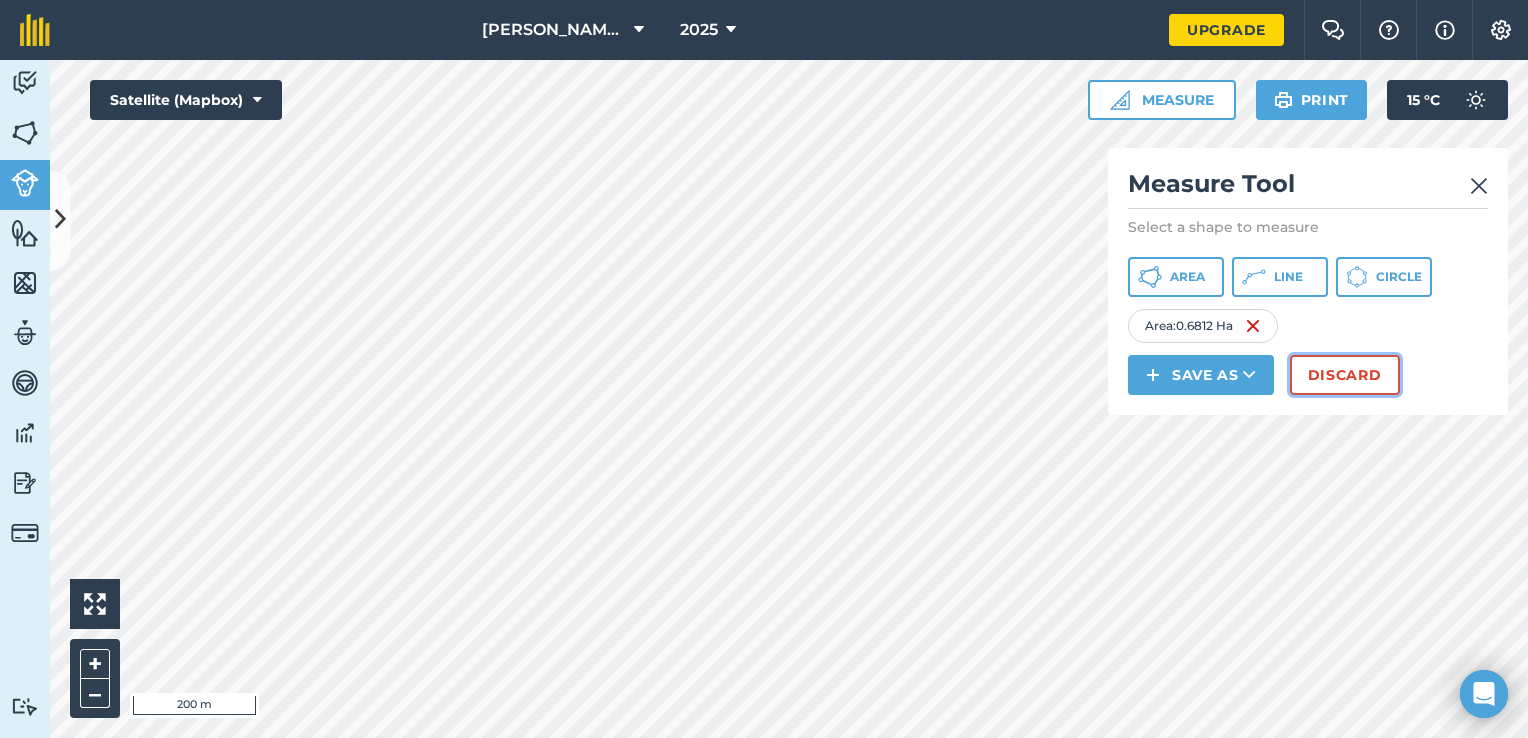 click on "Discard" at bounding box center [1345, 375] 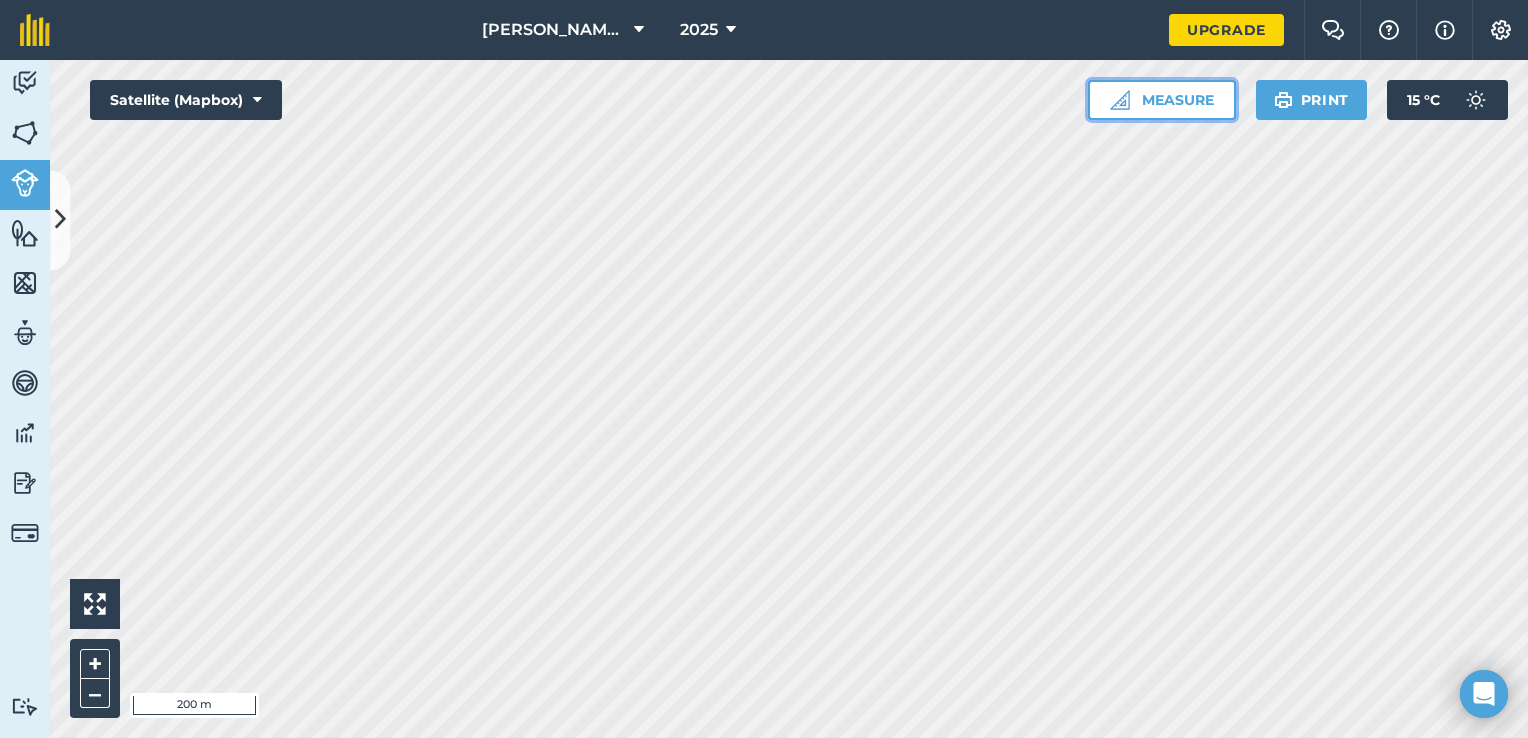 click on "Measure" at bounding box center [1162, 100] 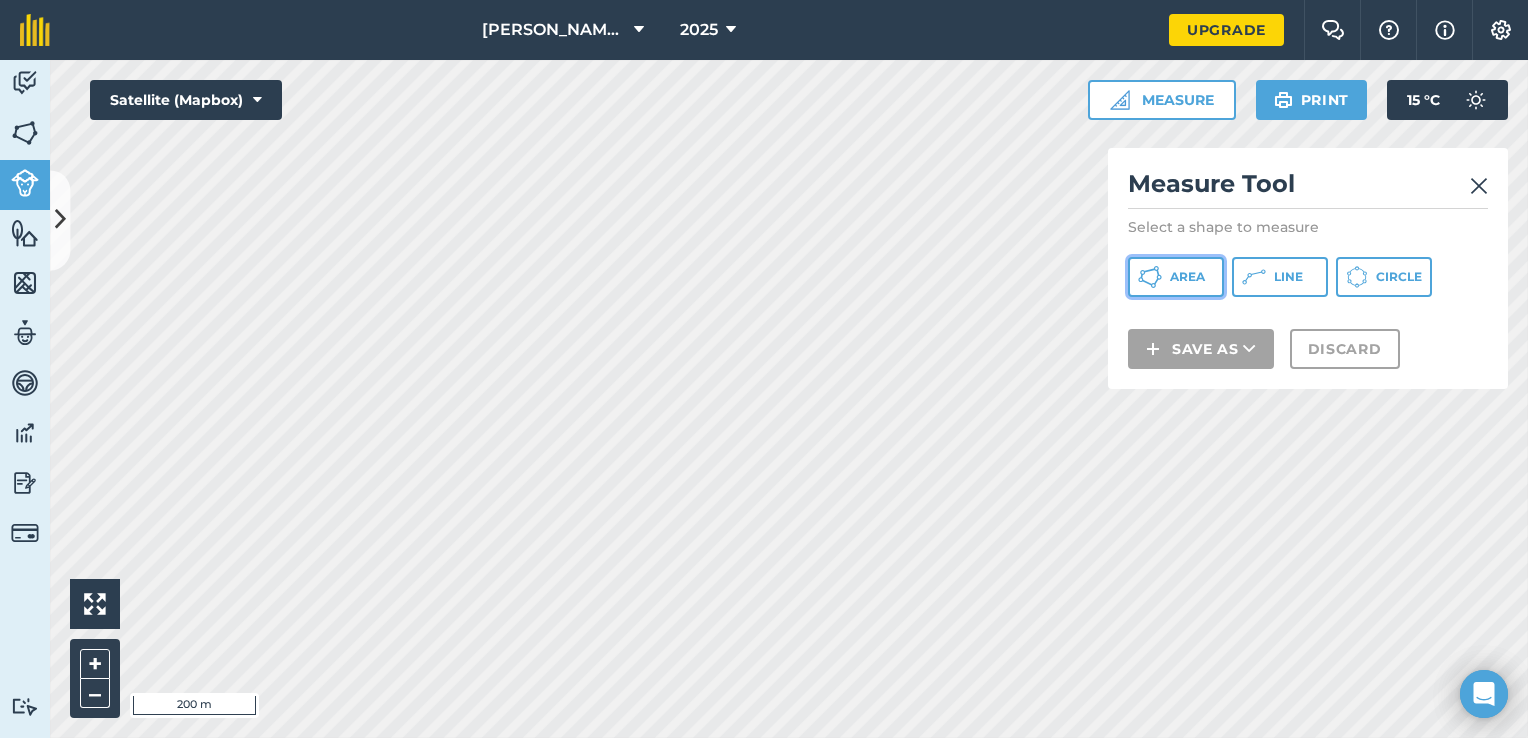 click on "Area" at bounding box center (1176, 277) 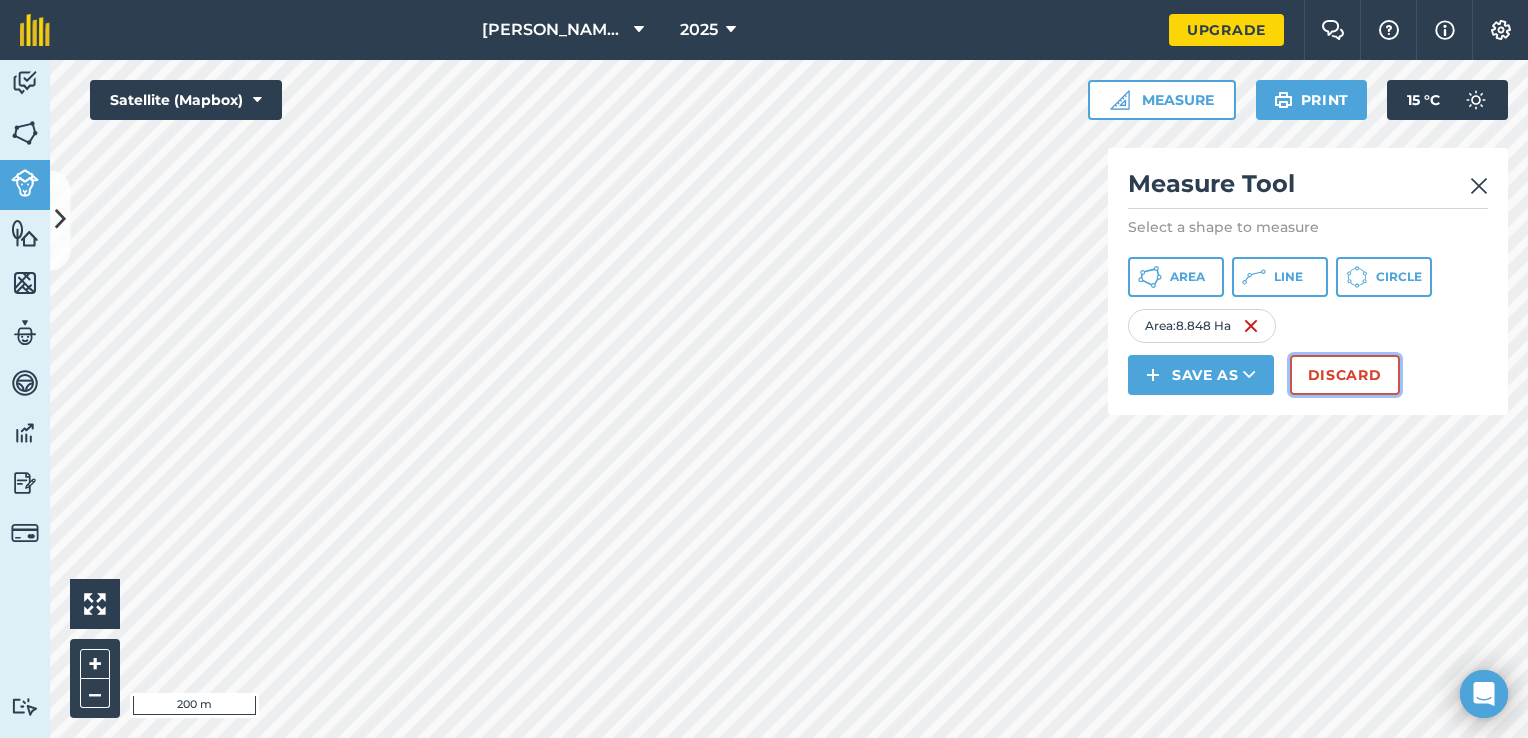 click on "Discard" at bounding box center (1345, 375) 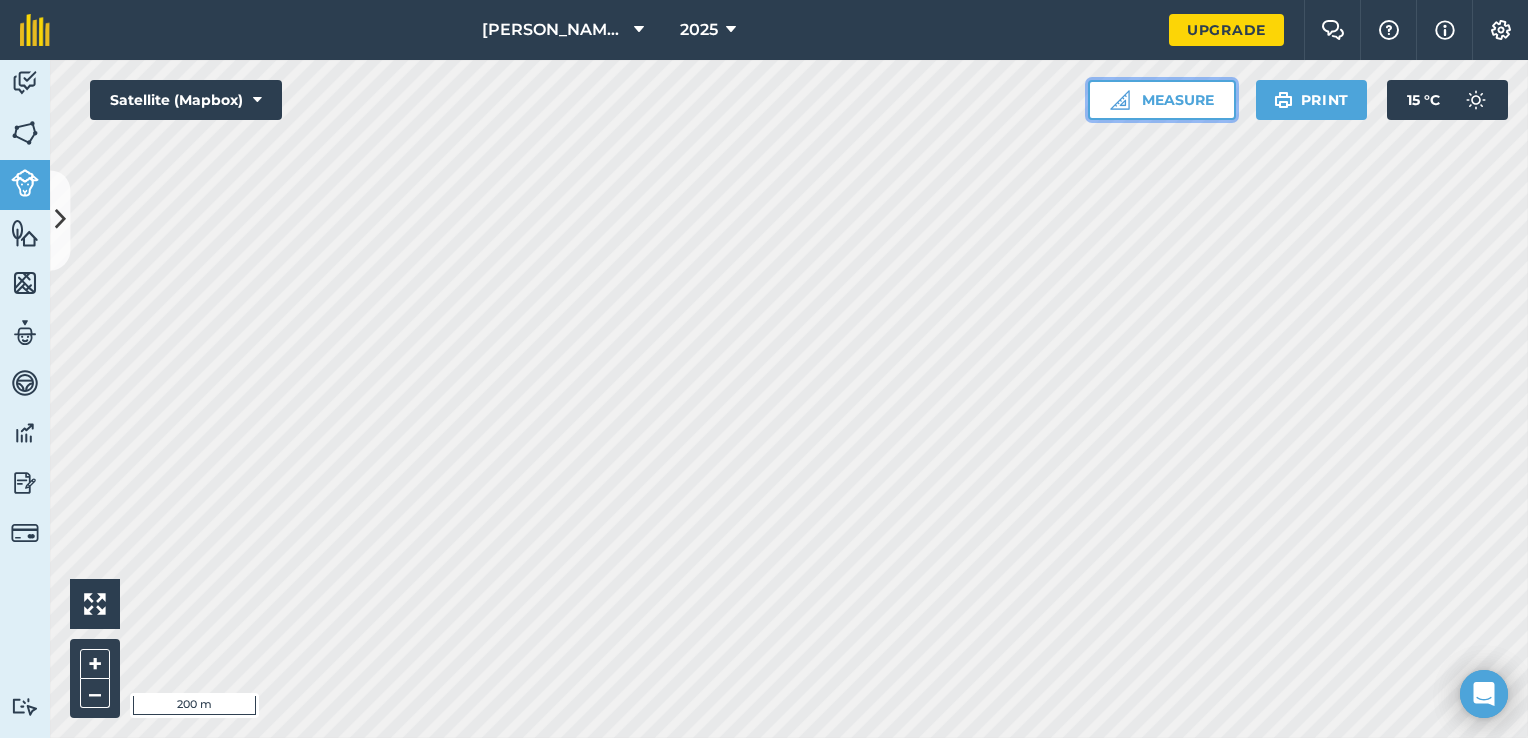 click on "Measure" at bounding box center (1162, 100) 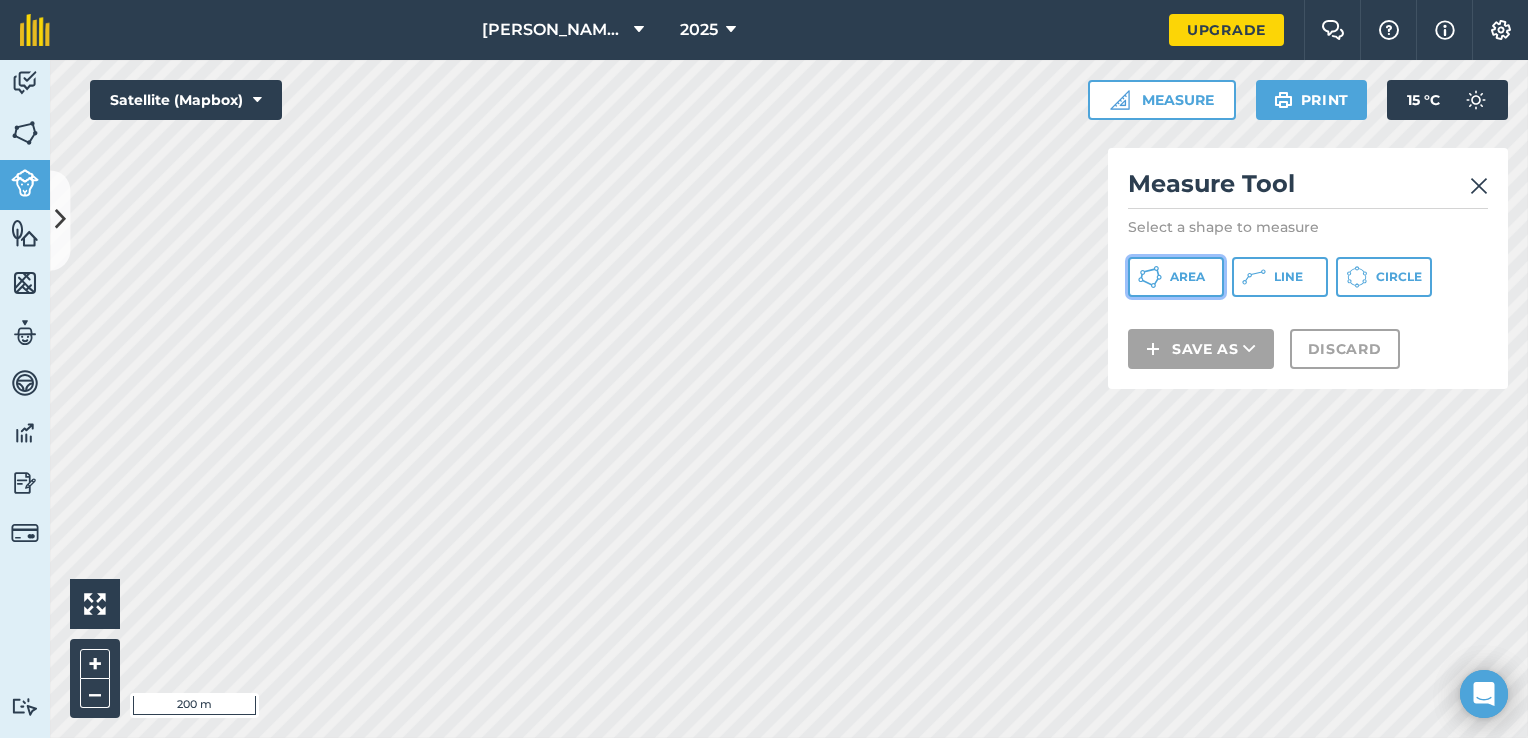 click on "Area" at bounding box center (1187, 277) 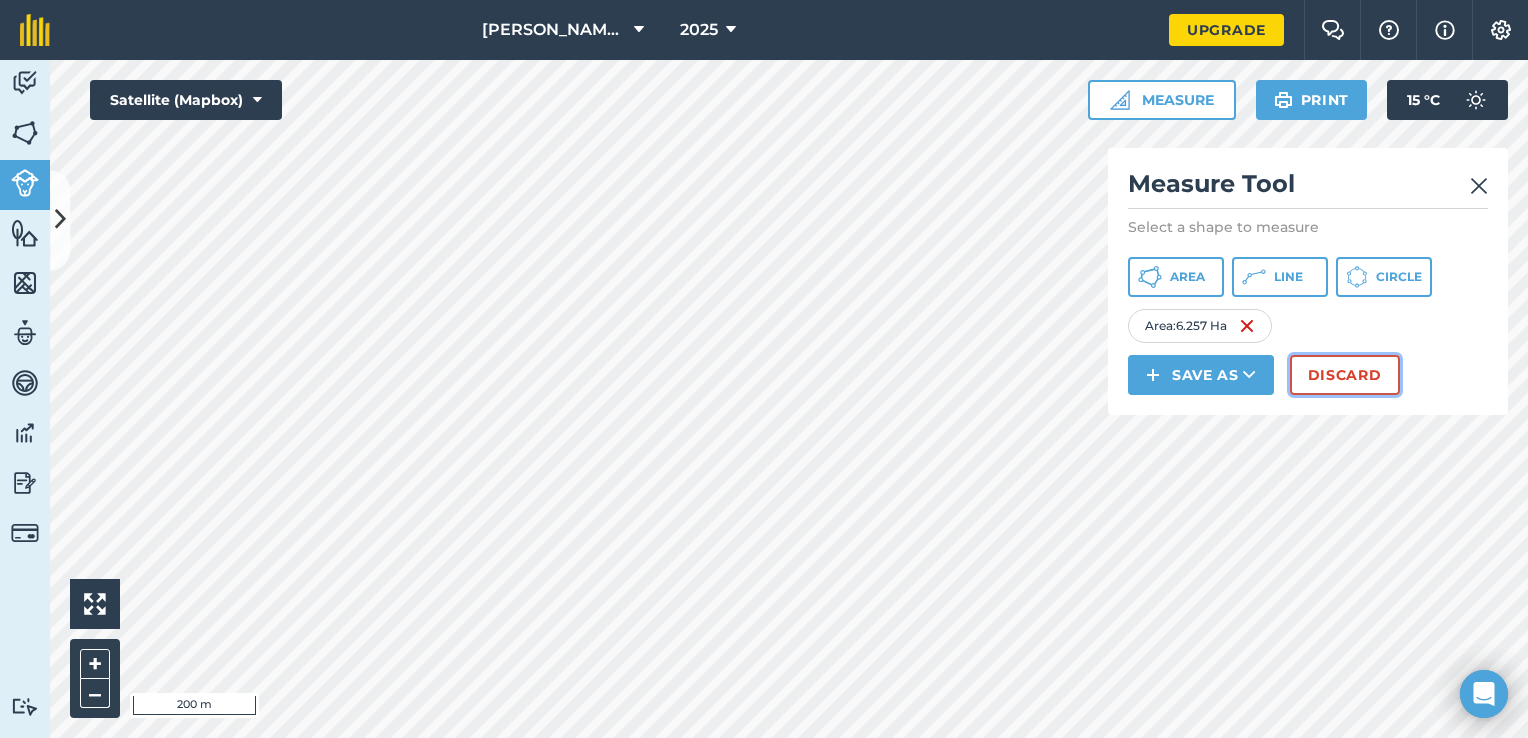 click on "Discard" at bounding box center [1345, 375] 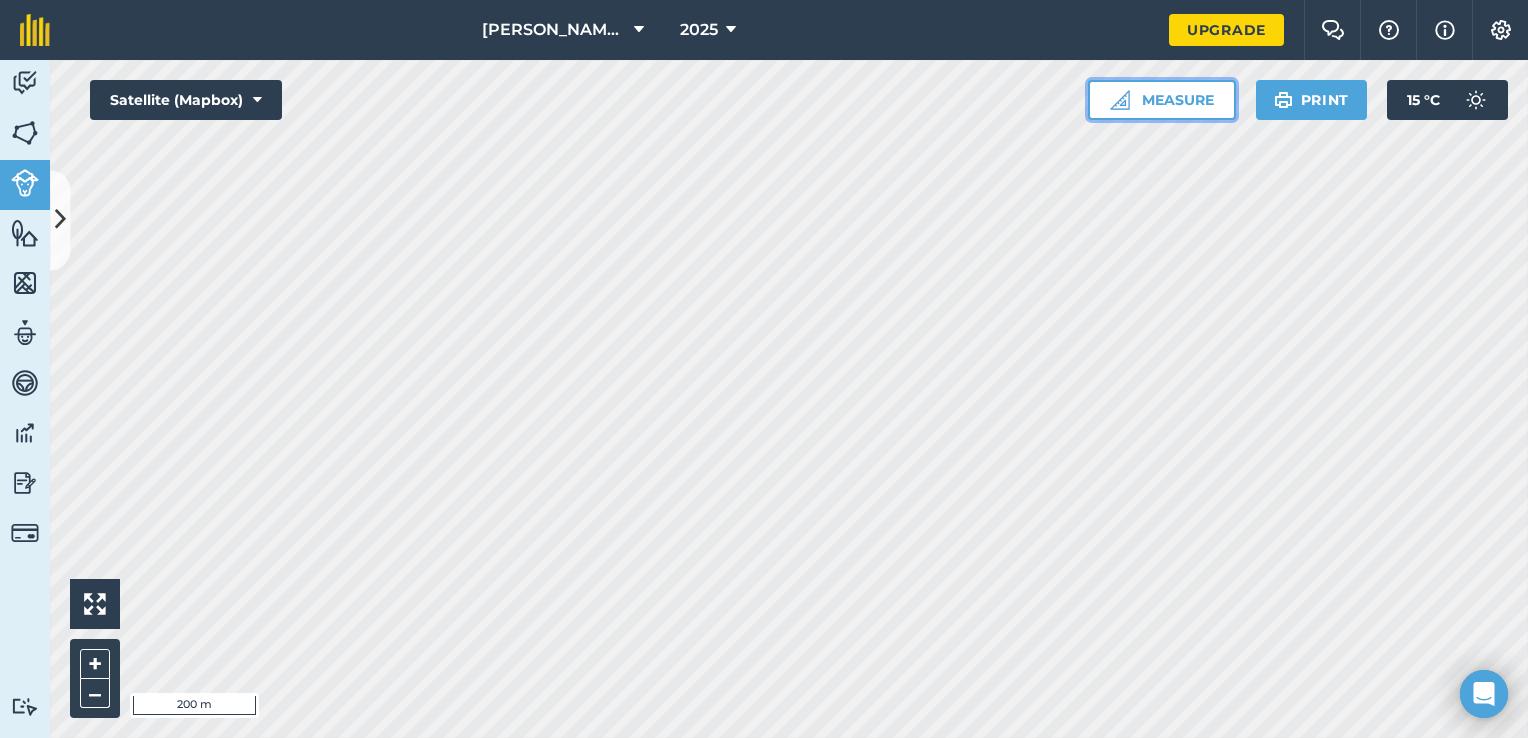 click on "Measure" at bounding box center (1162, 100) 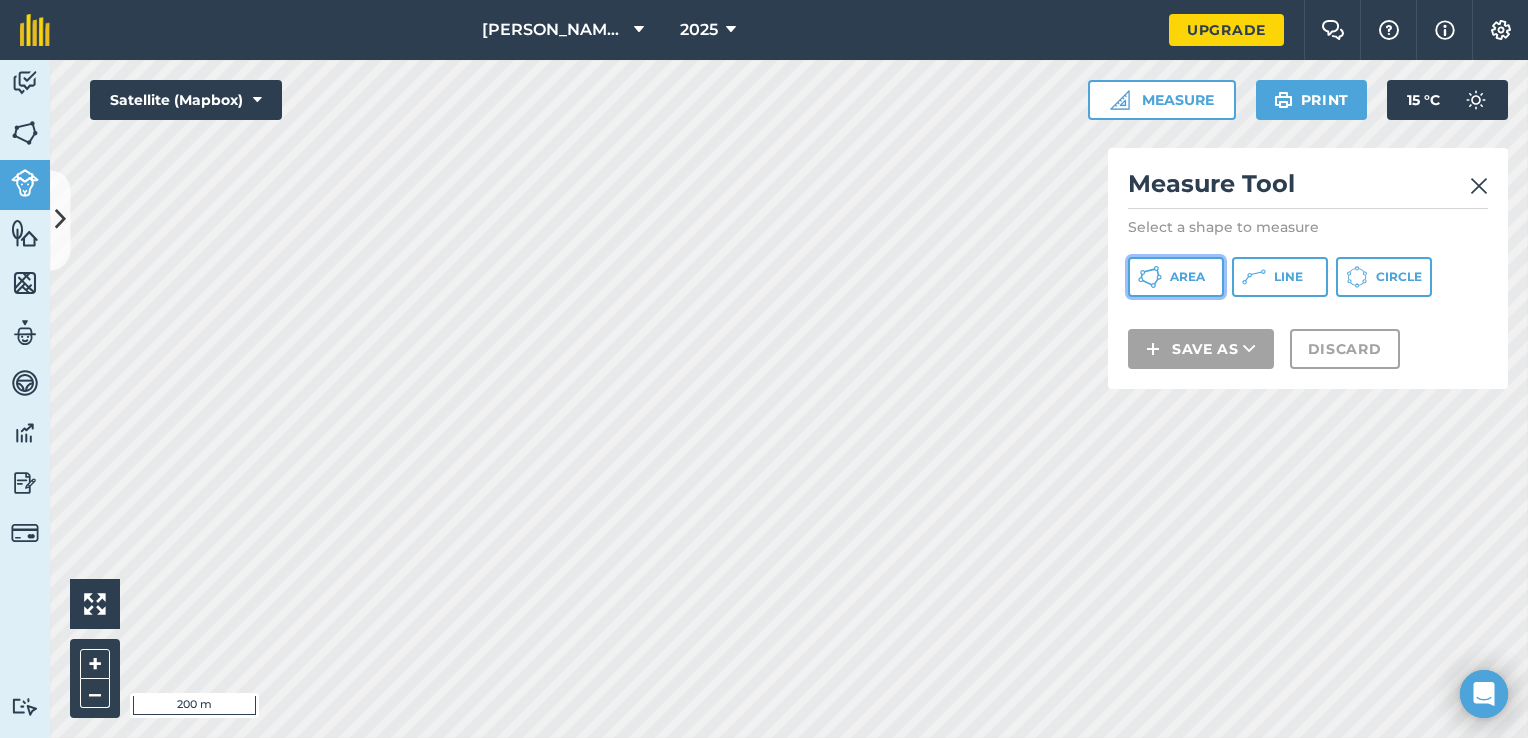 click on "Area" at bounding box center [1176, 277] 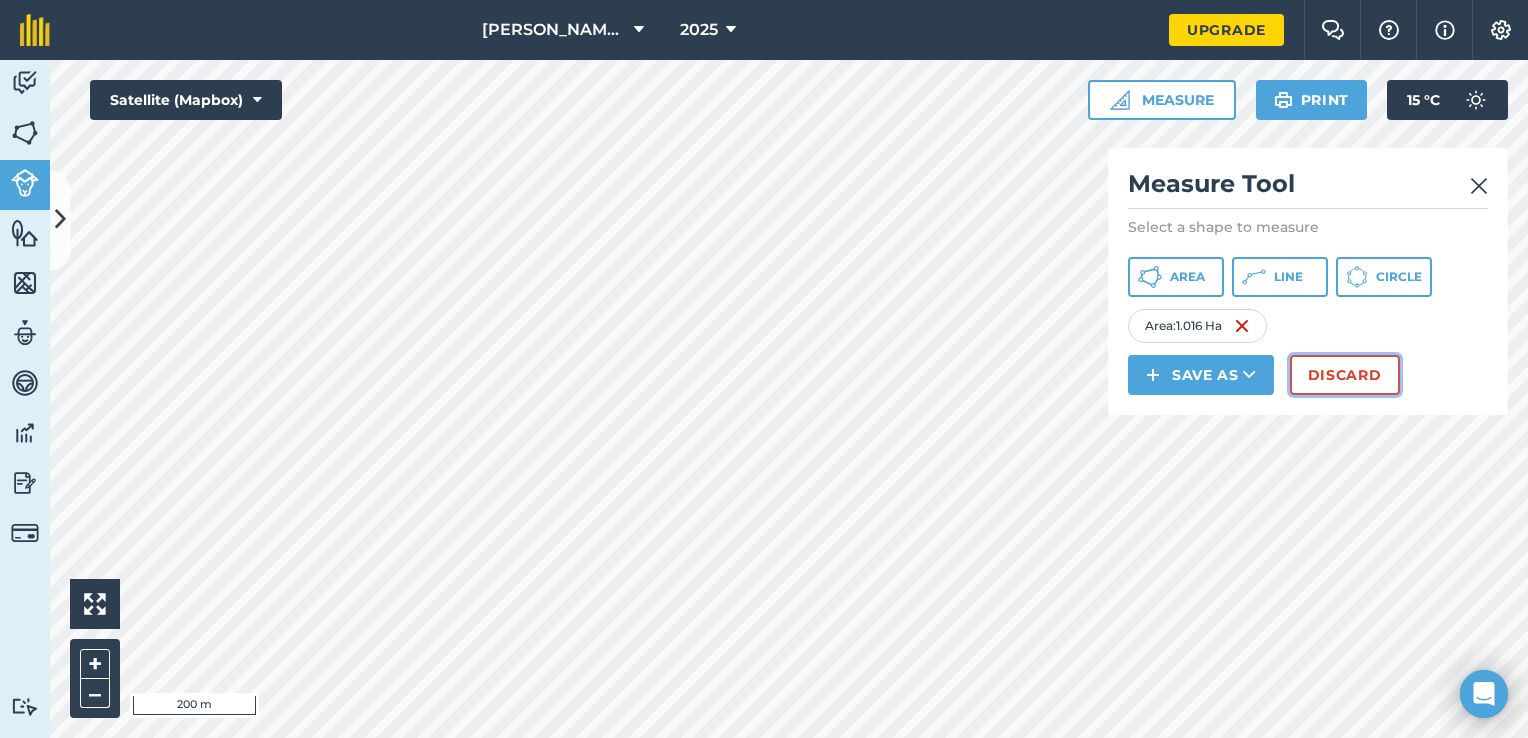 click on "Discard" at bounding box center (1345, 375) 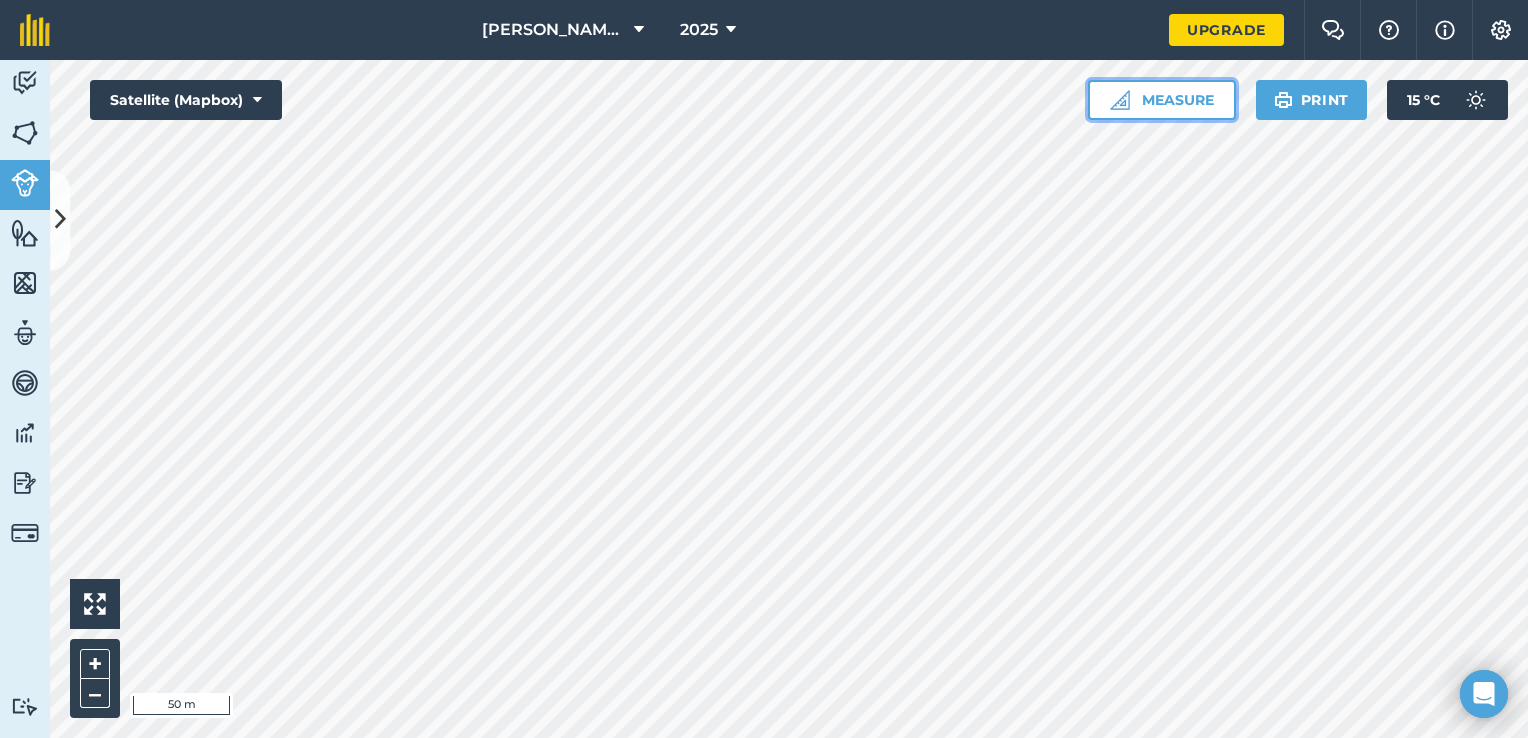 click on "Measure" at bounding box center [1162, 100] 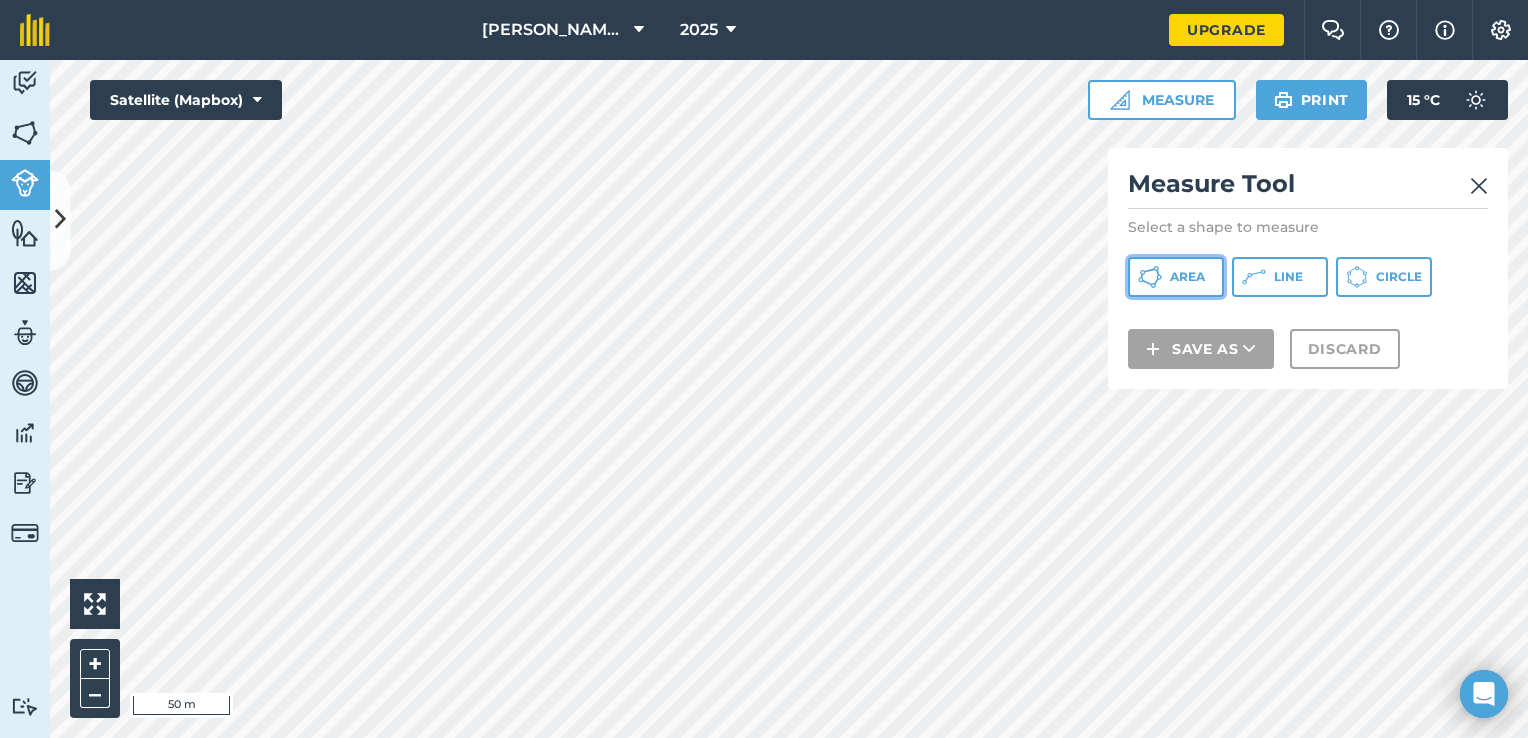 click on "Area" at bounding box center (1176, 277) 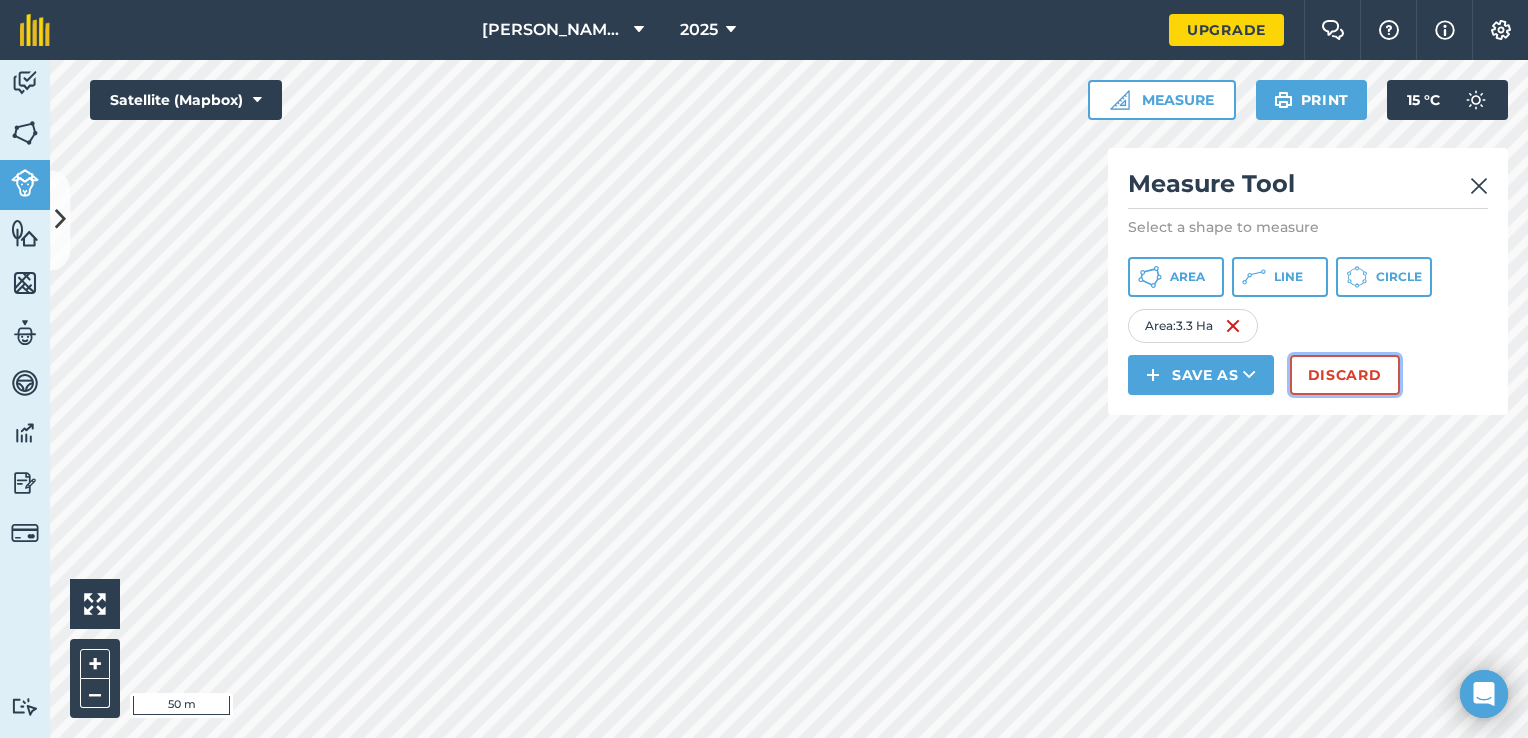 click on "Discard" at bounding box center (1345, 375) 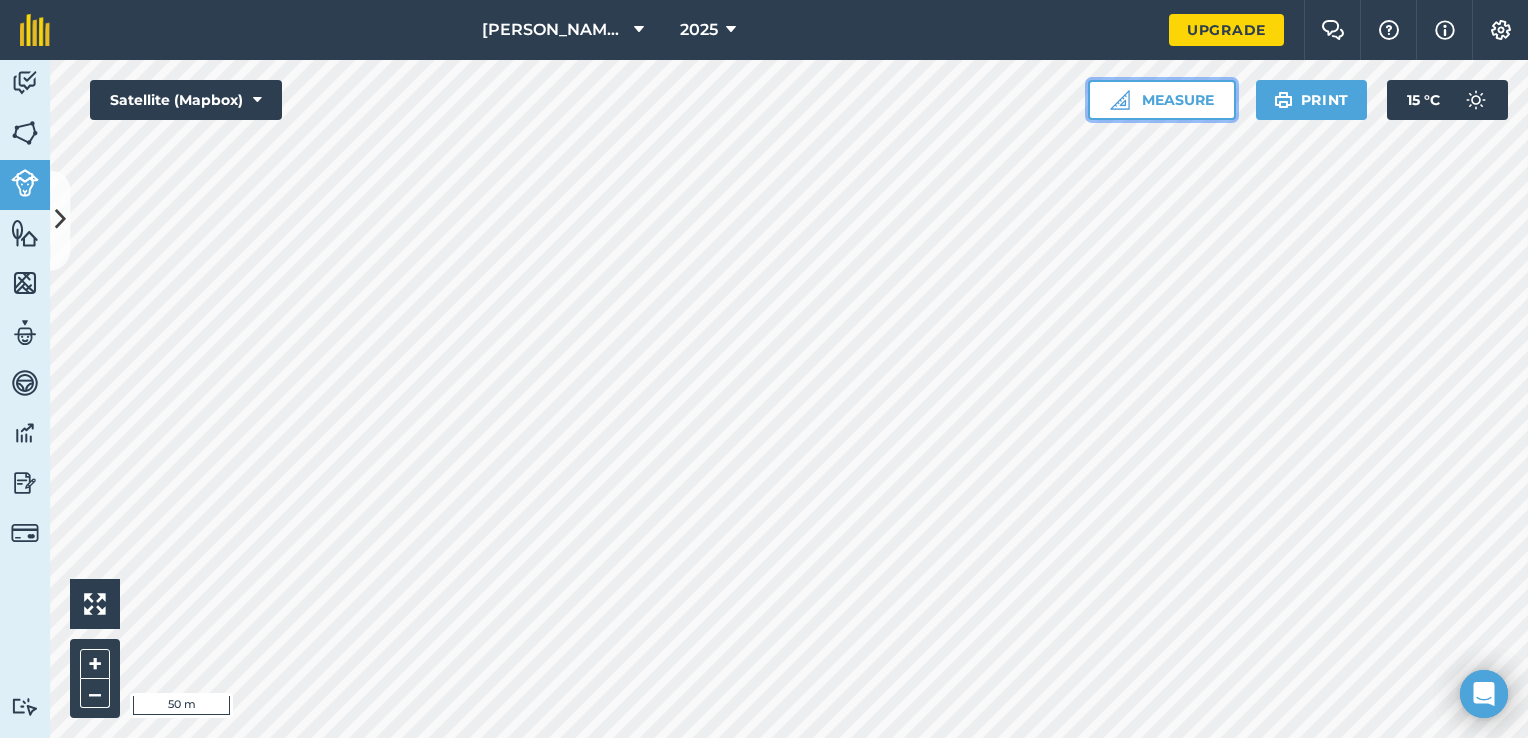 click on "Measure" at bounding box center (1162, 100) 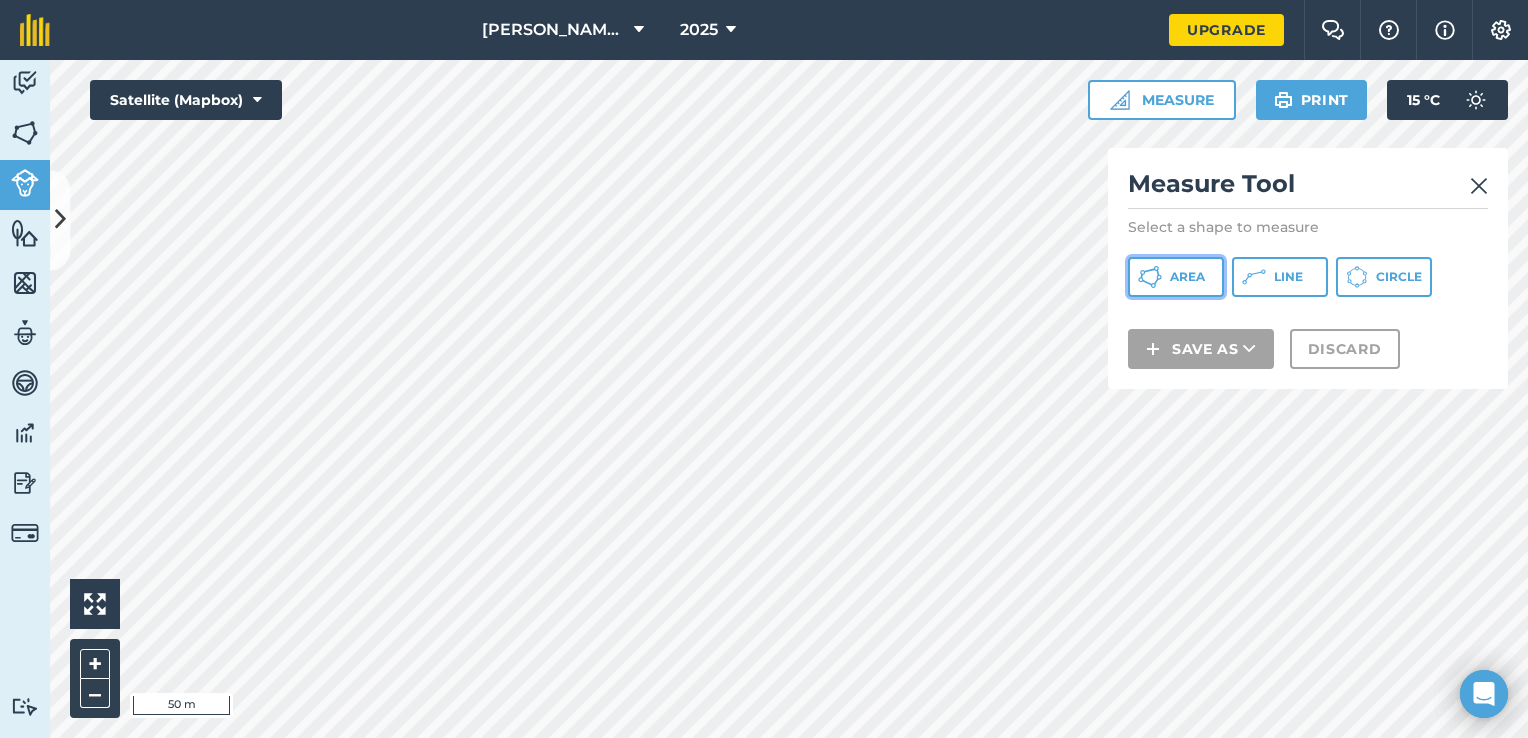 click on "Area" at bounding box center [1187, 277] 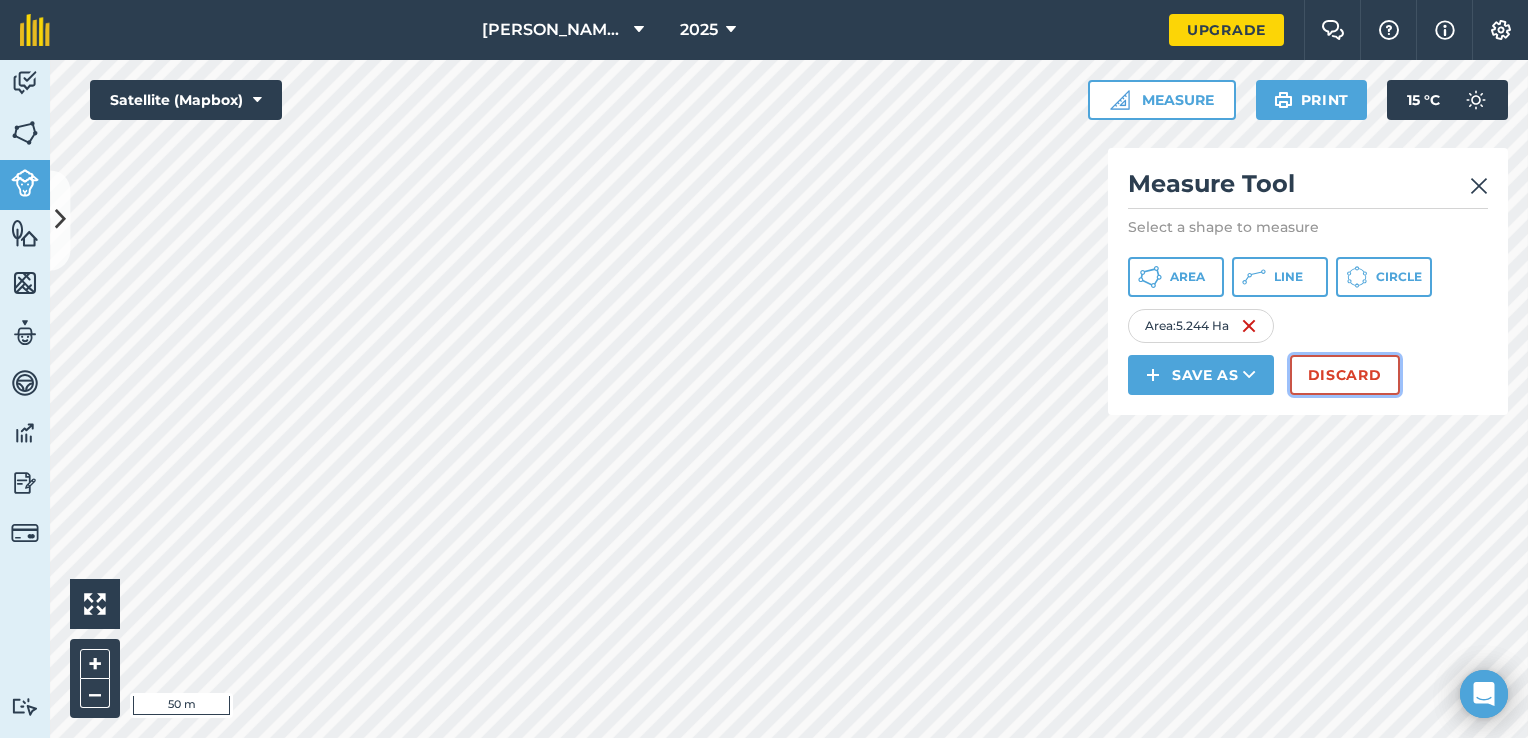 click on "Discard" at bounding box center (1345, 375) 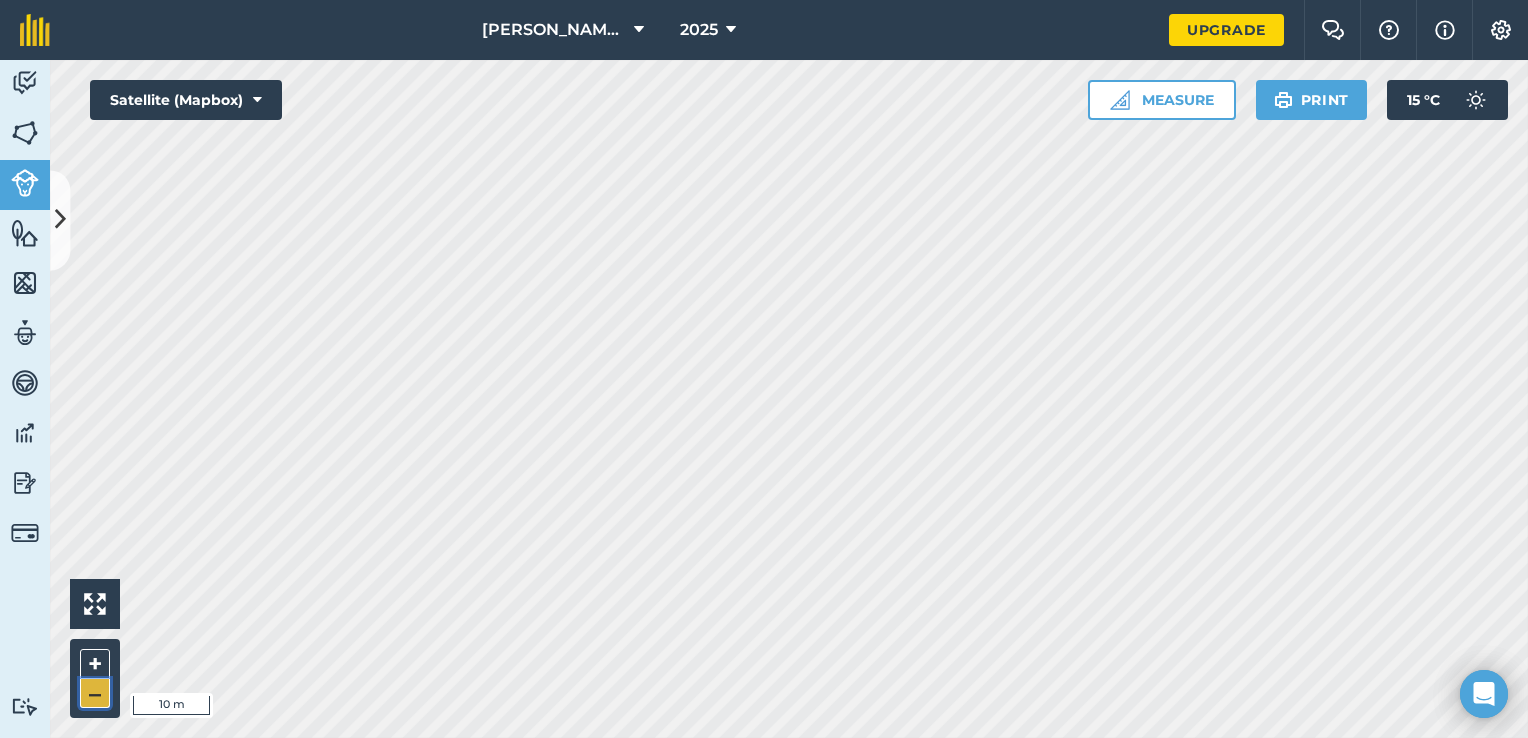 click on "–" at bounding box center (95, 693) 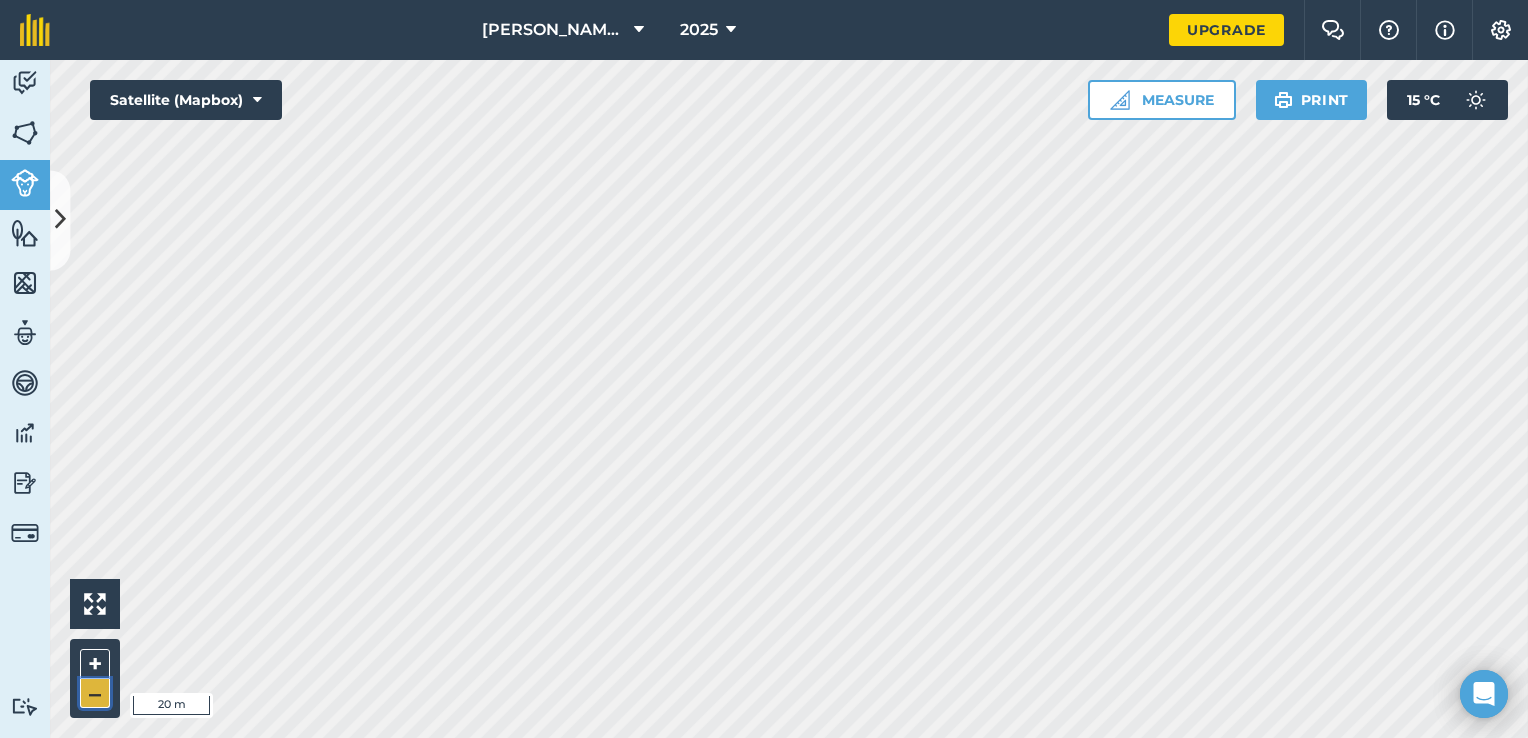 click on "–" at bounding box center (95, 693) 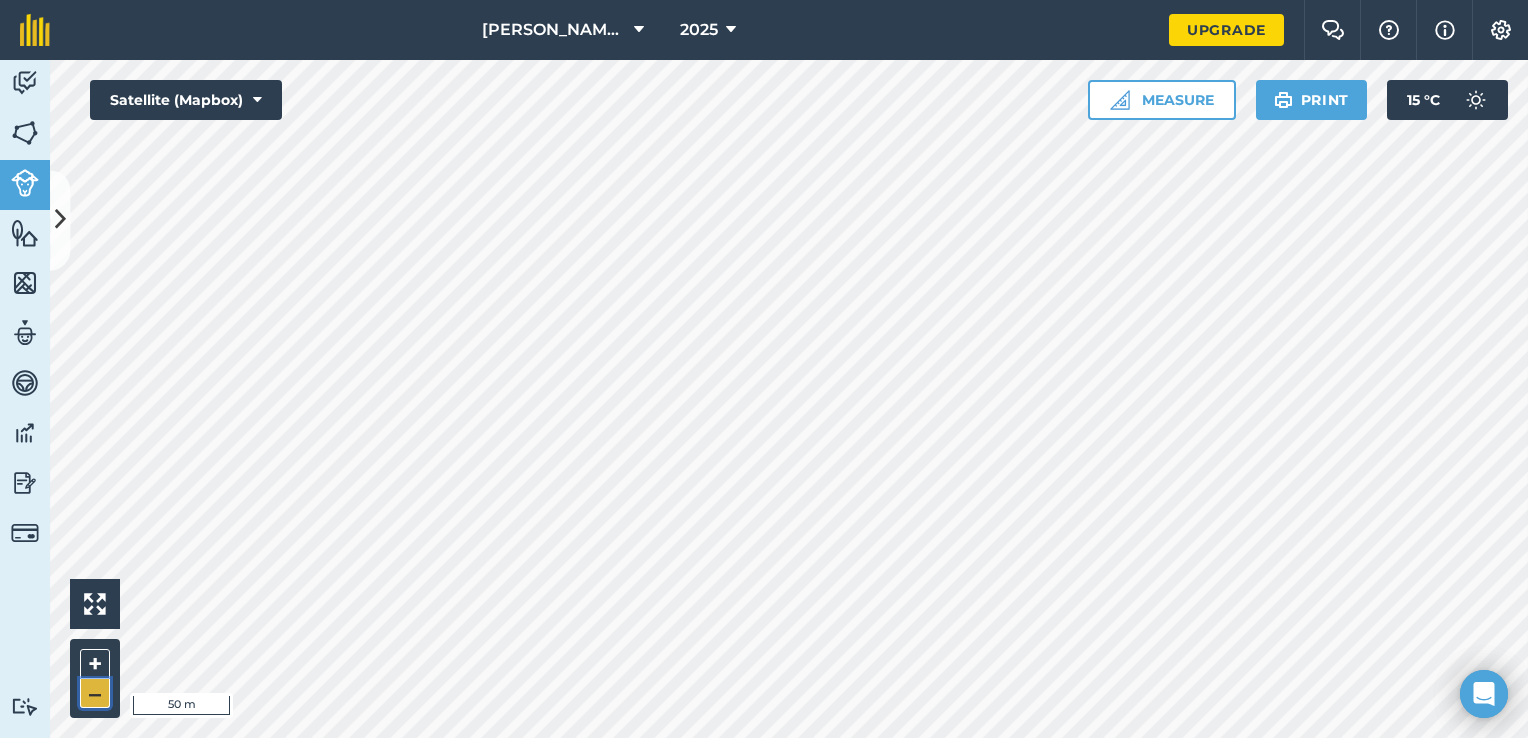click on "–" at bounding box center (95, 693) 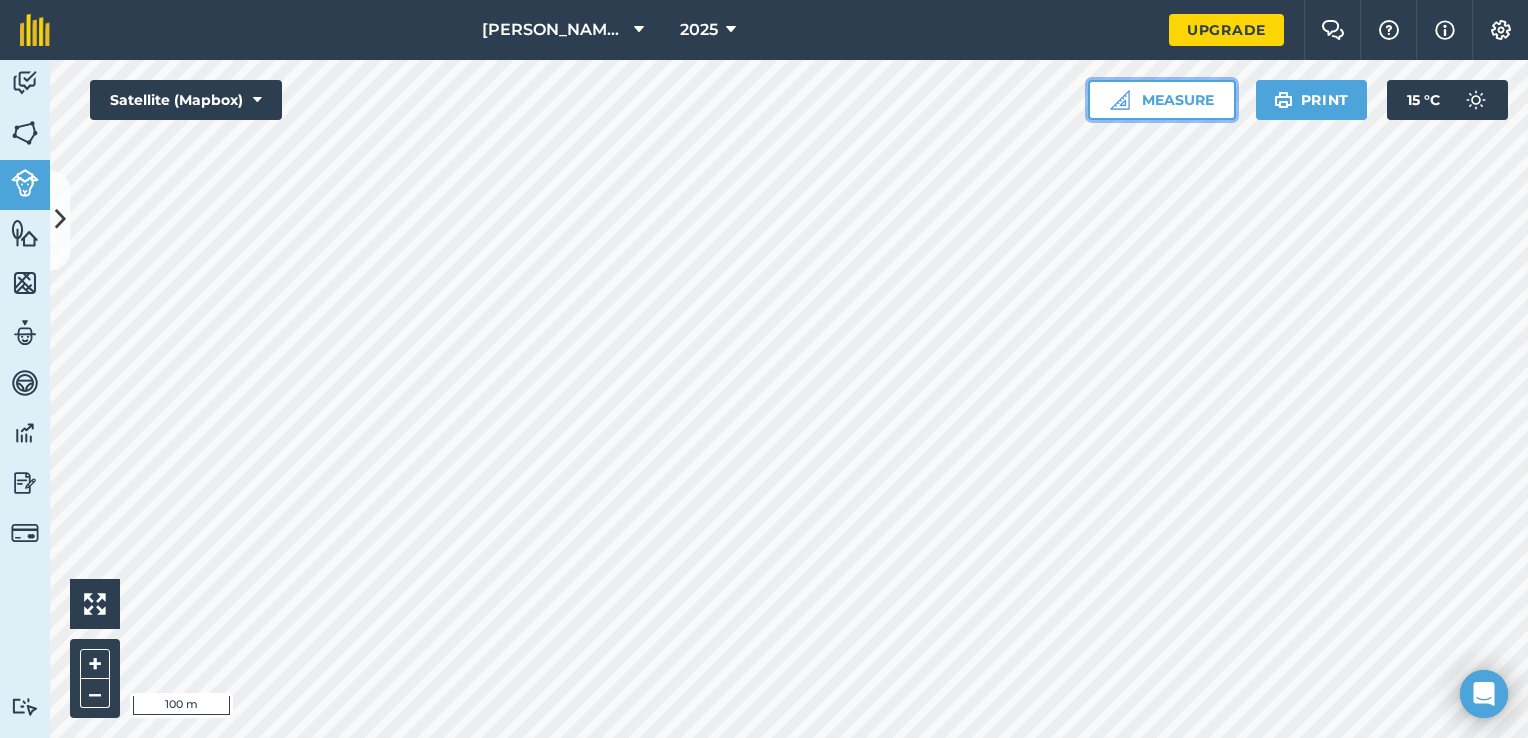 click on "Measure" at bounding box center [1162, 100] 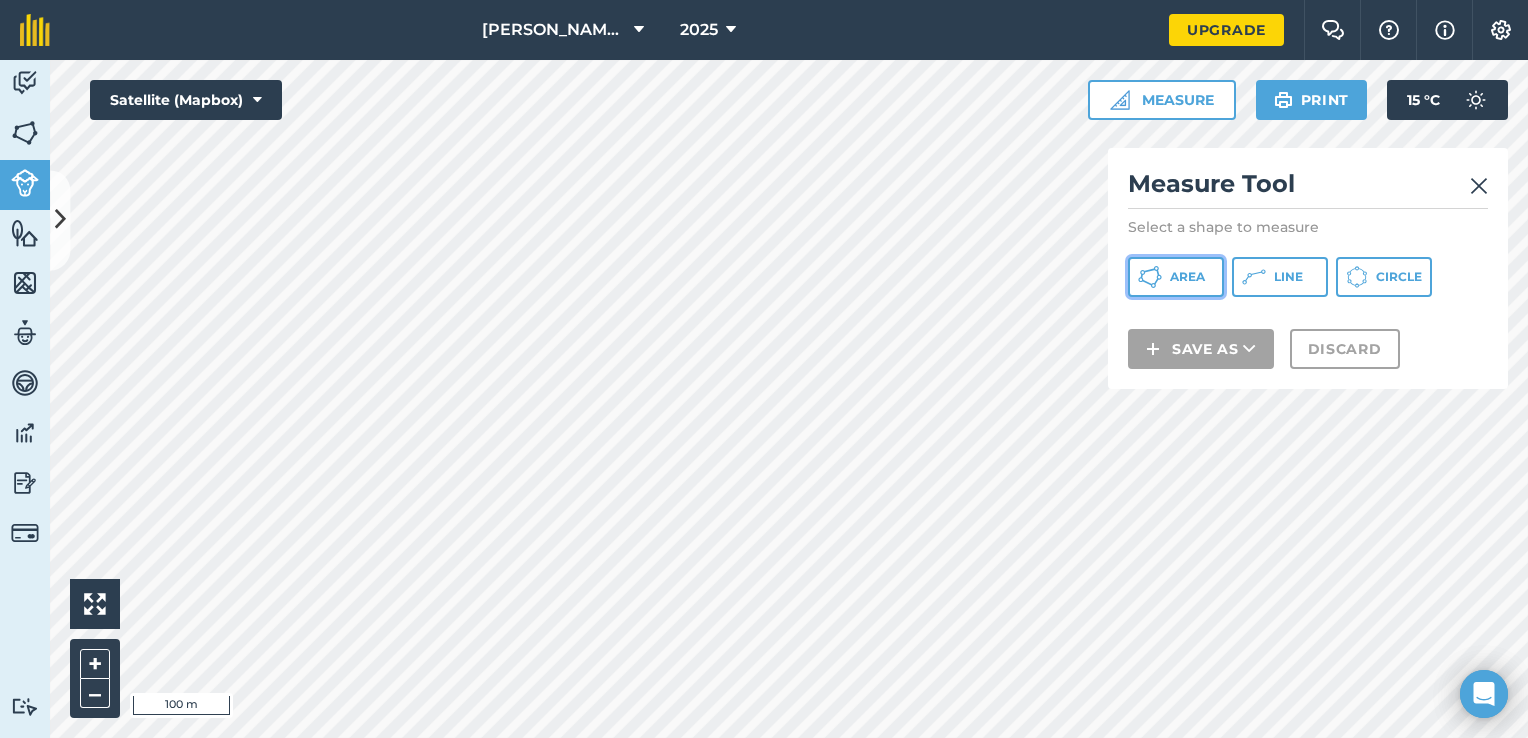 click on "Area" at bounding box center (1187, 277) 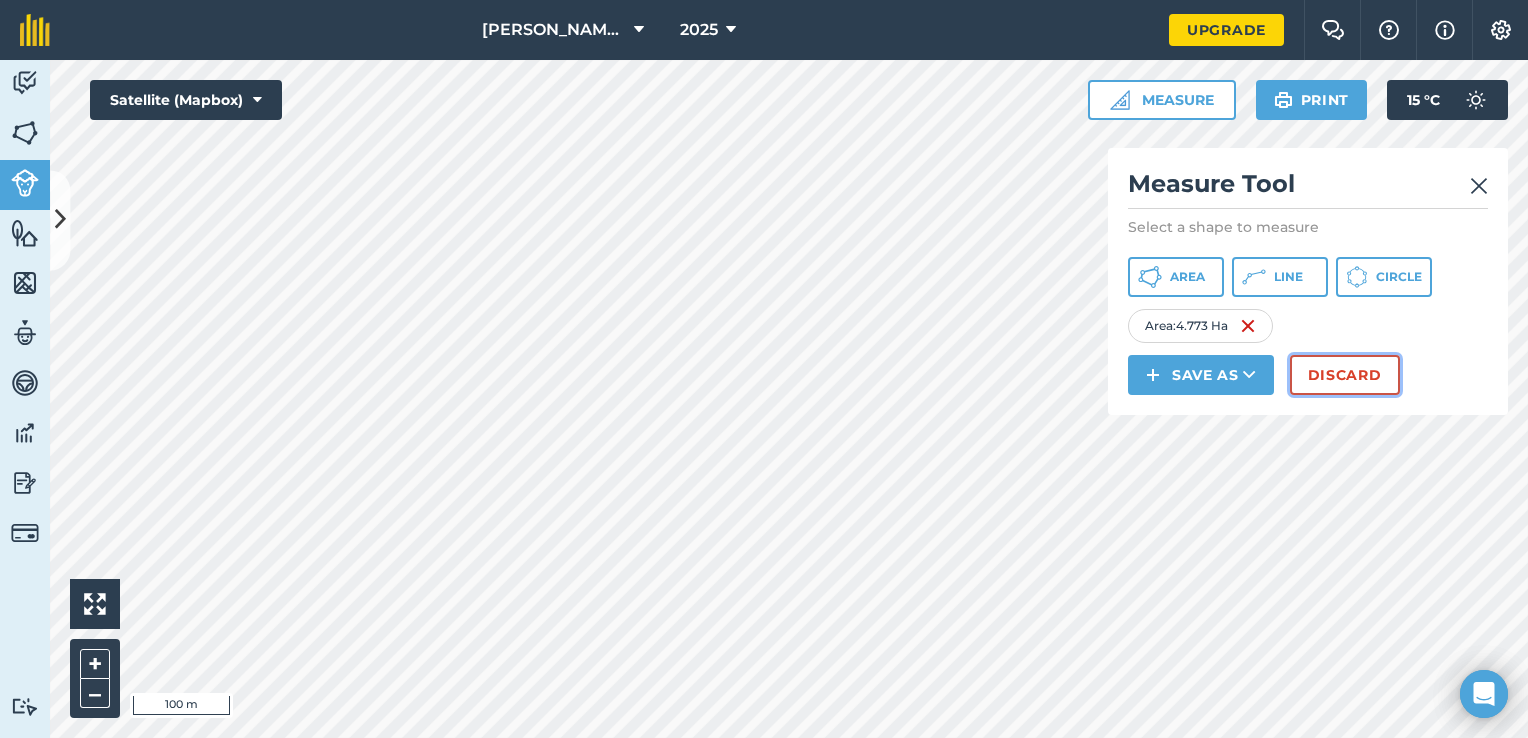 click on "Discard" at bounding box center (1345, 375) 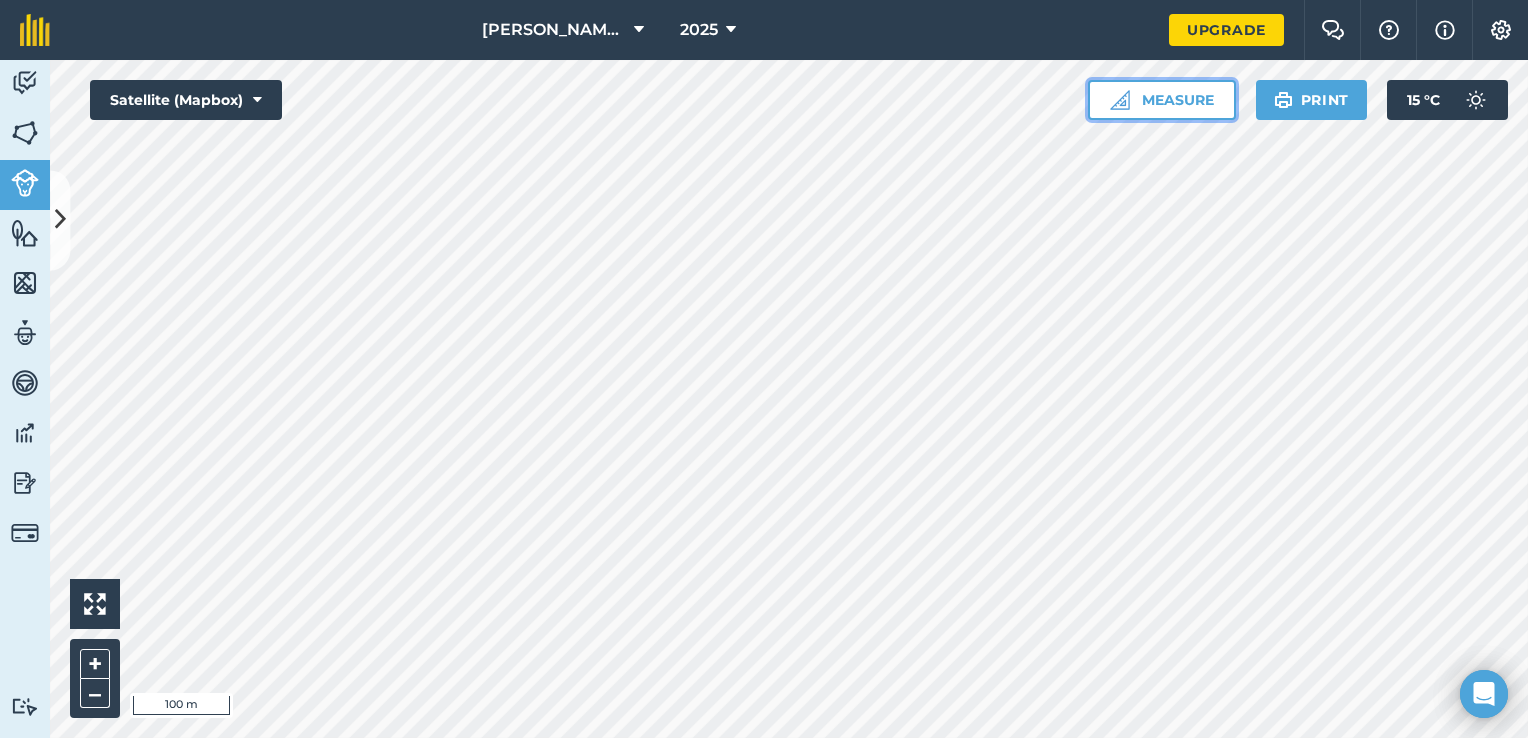 click on "Measure" at bounding box center (1162, 100) 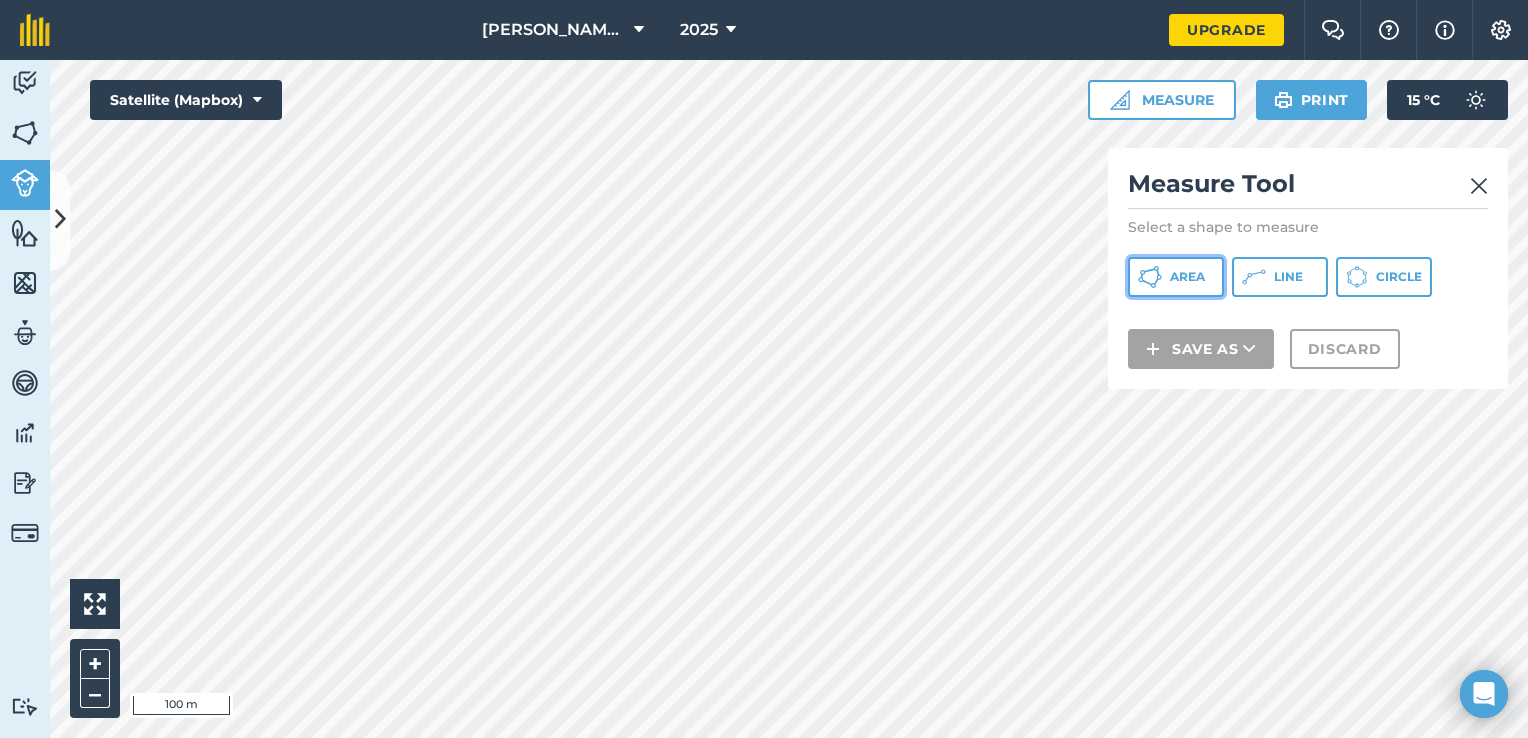 click 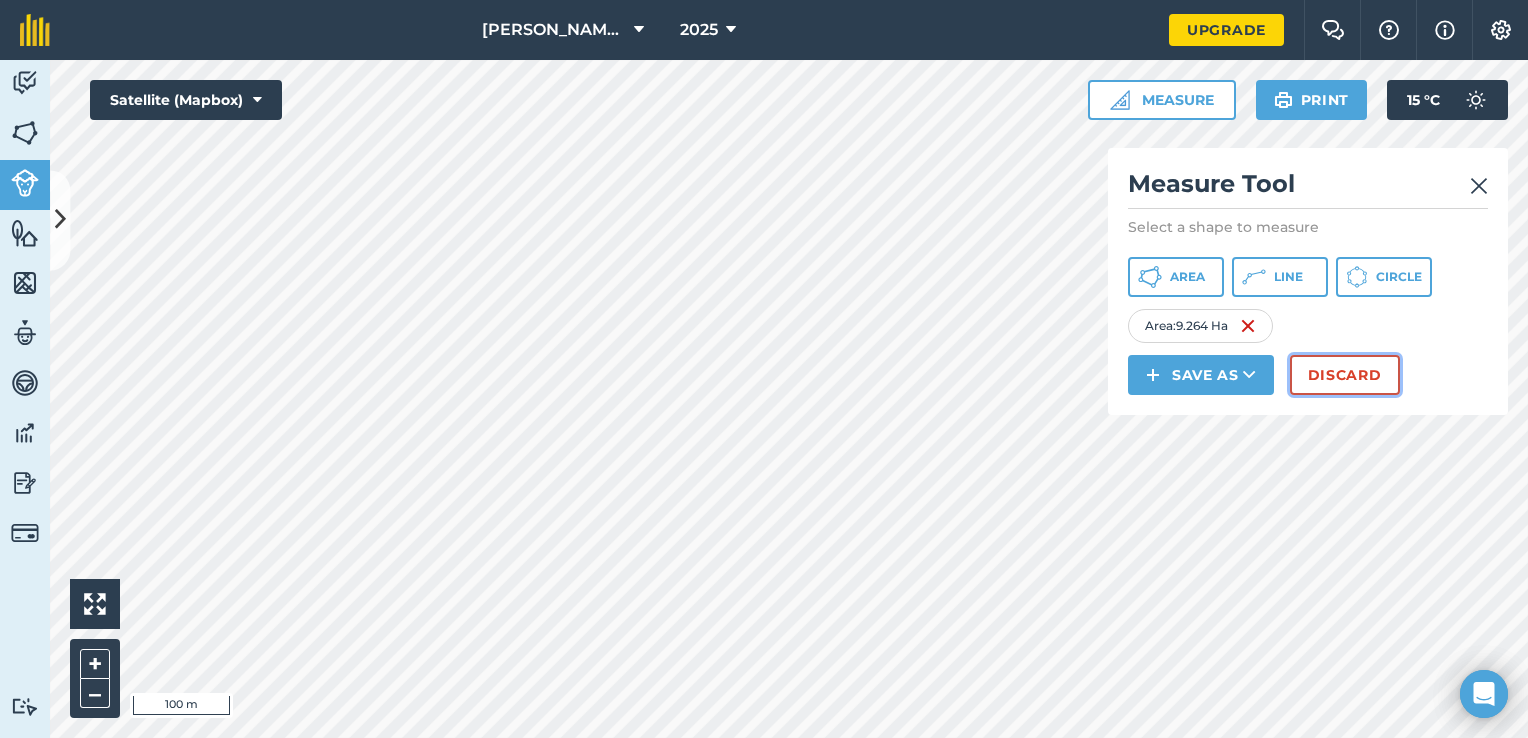 click on "Discard" at bounding box center [1345, 375] 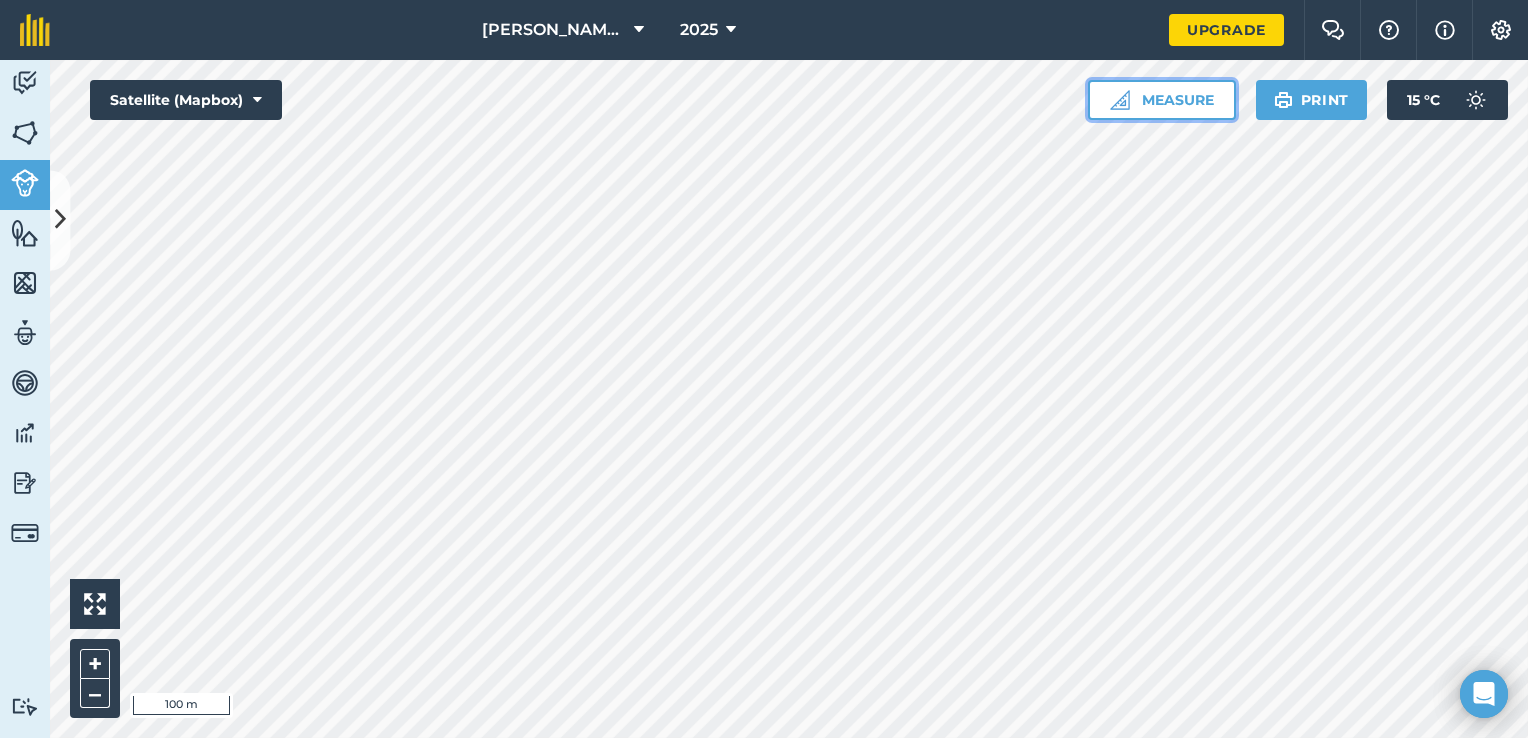 click on "Measure" at bounding box center (1162, 100) 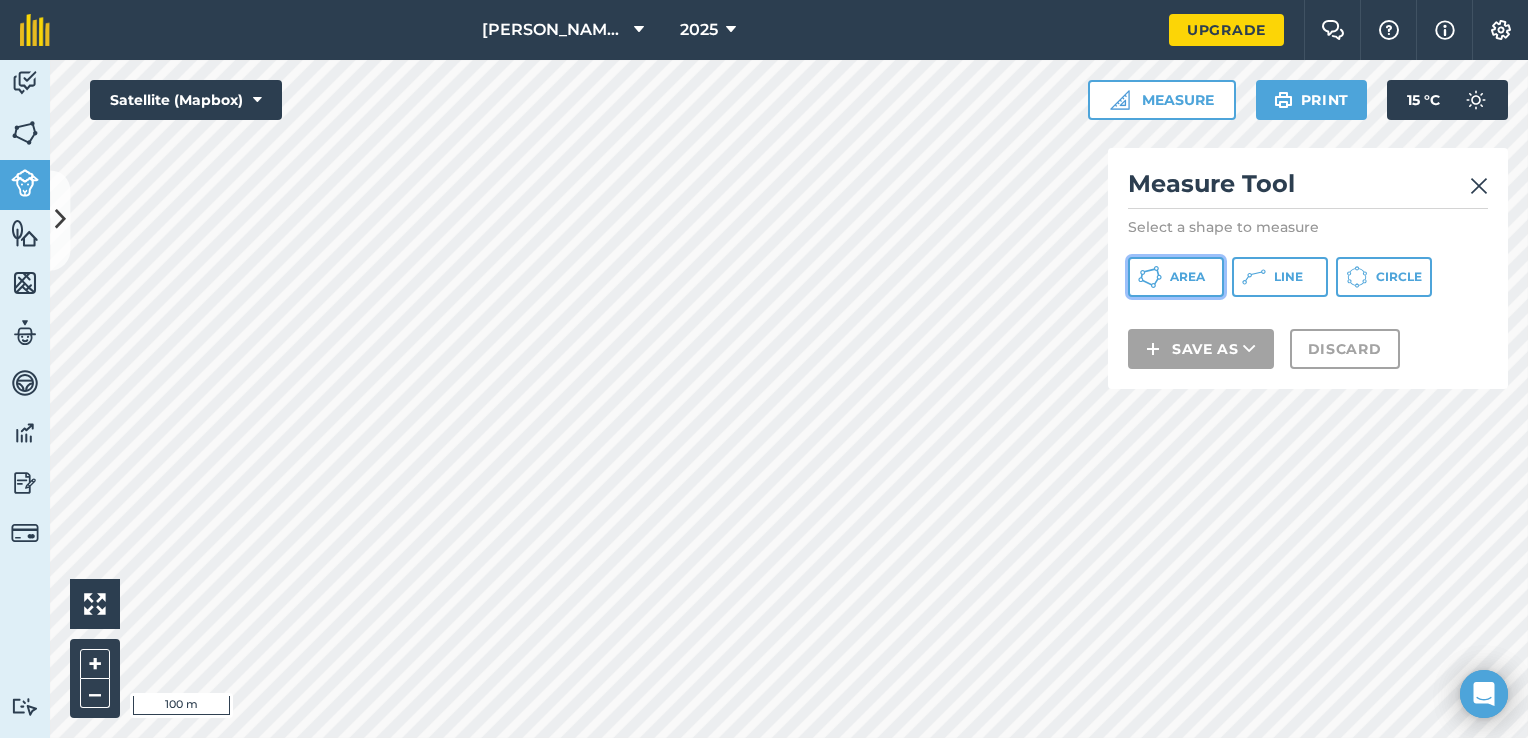 click on "Area" at bounding box center [1176, 277] 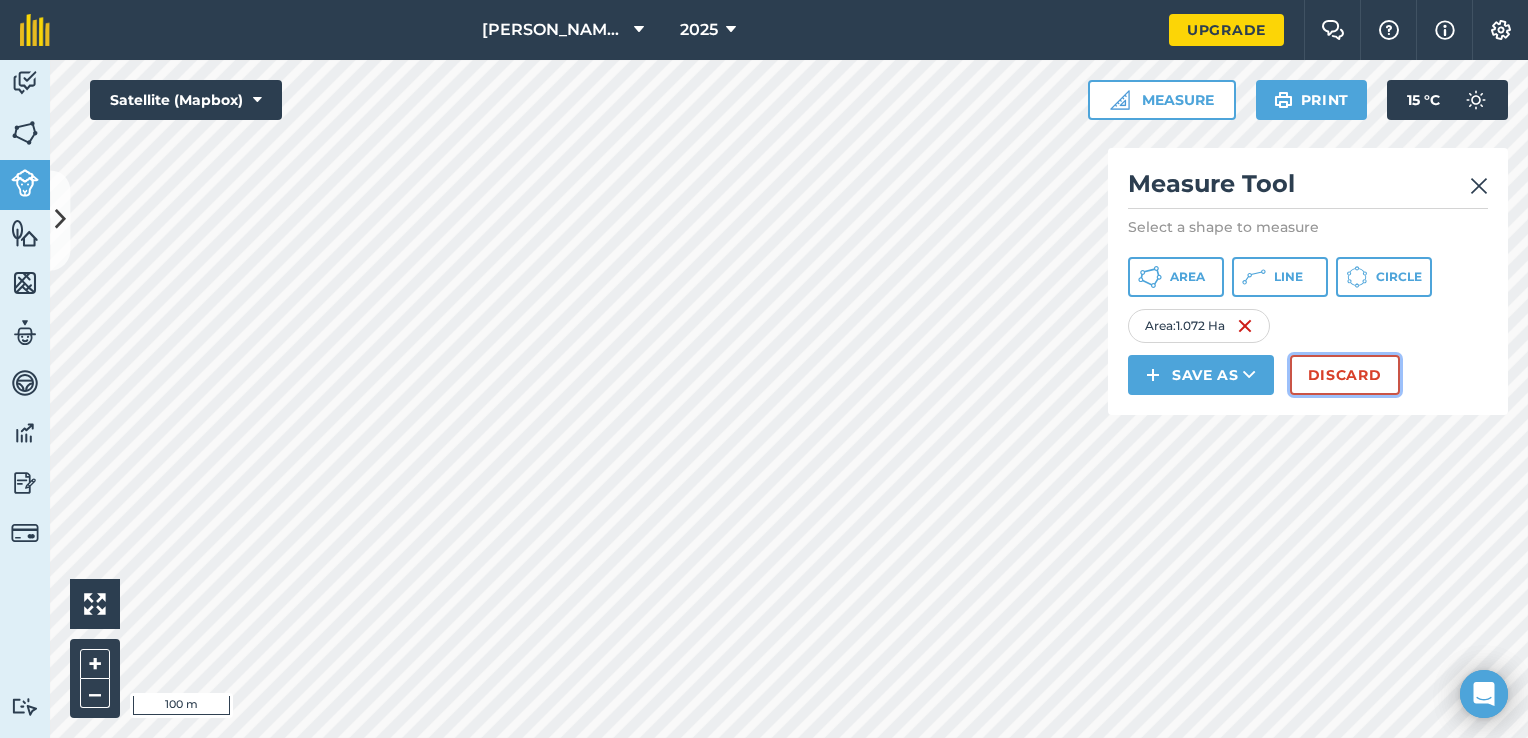 click on "Discard" at bounding box center [1345, 375] 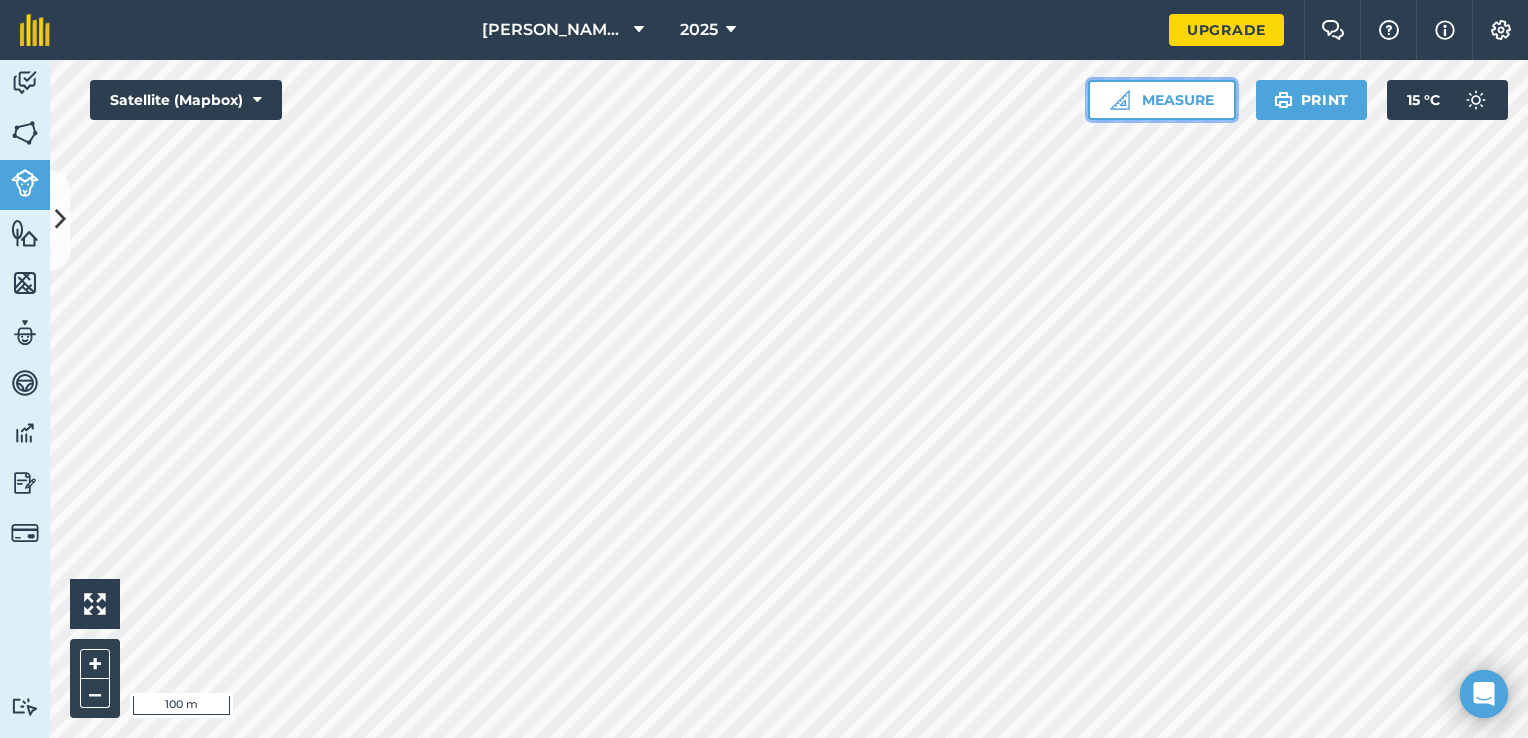 click on "Measure" at bounding box center [1162, 100] 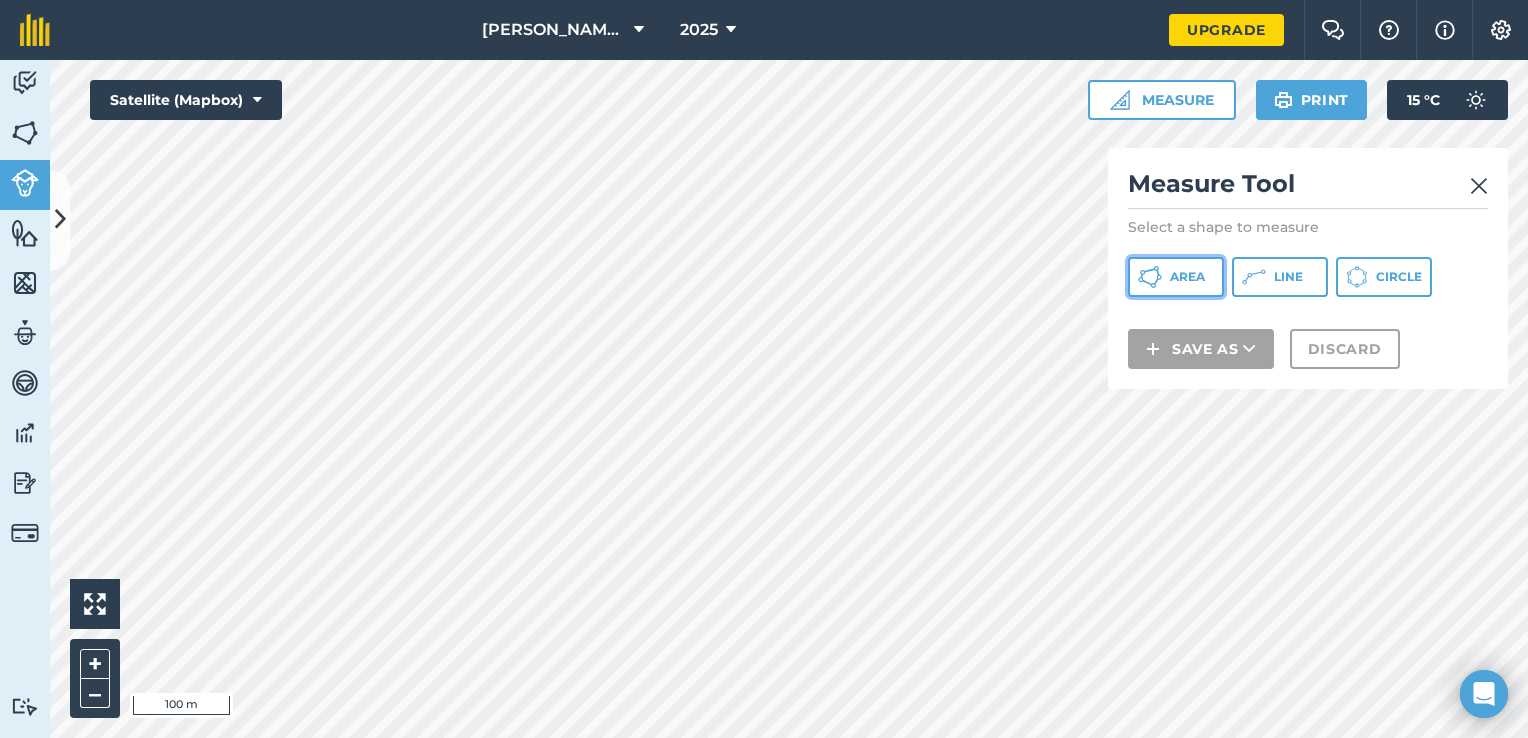 click on "Area" at bounding box center (1176, 277) 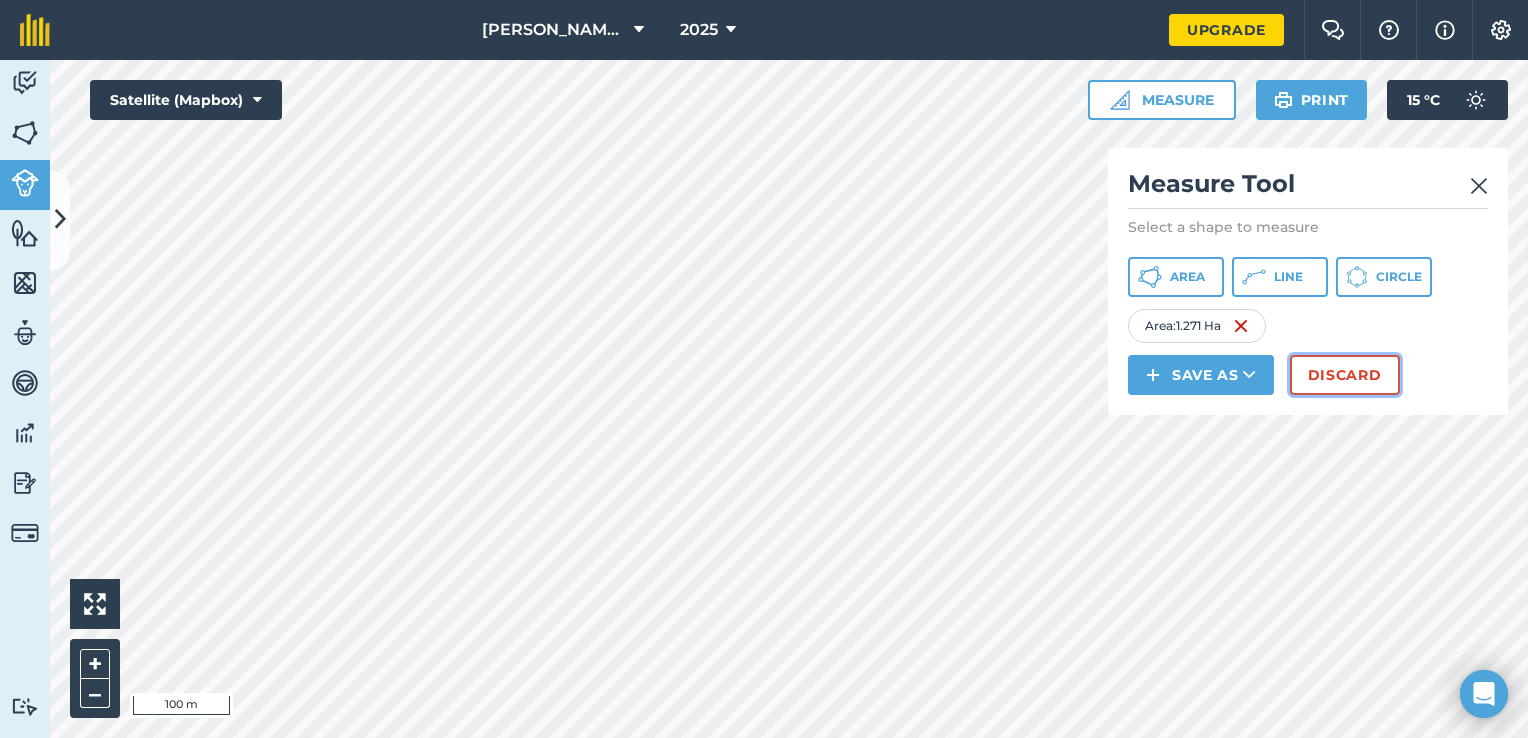 click on "Discard" at bounding box center [1345, 375] 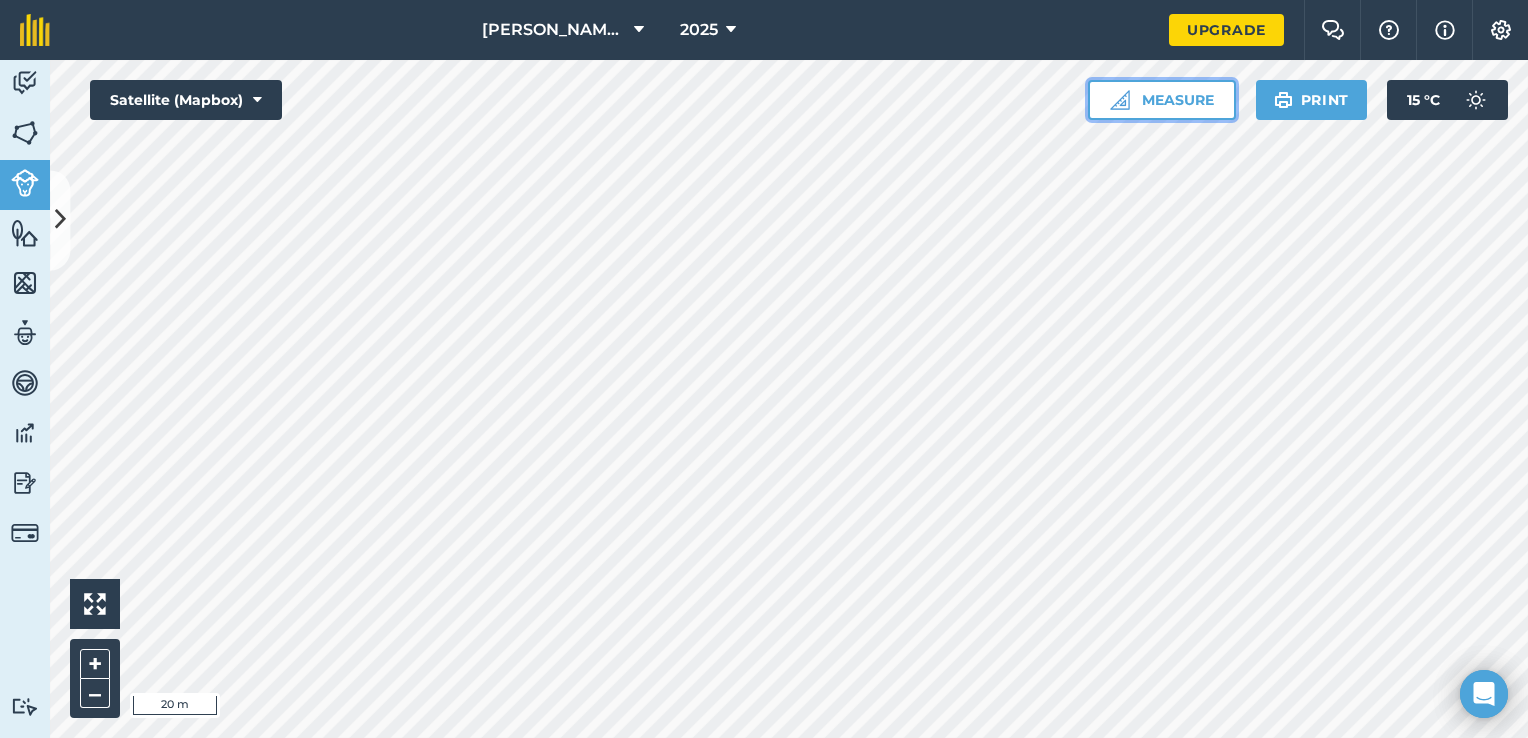 click on "Measure" at bounding box center (1162, 100) 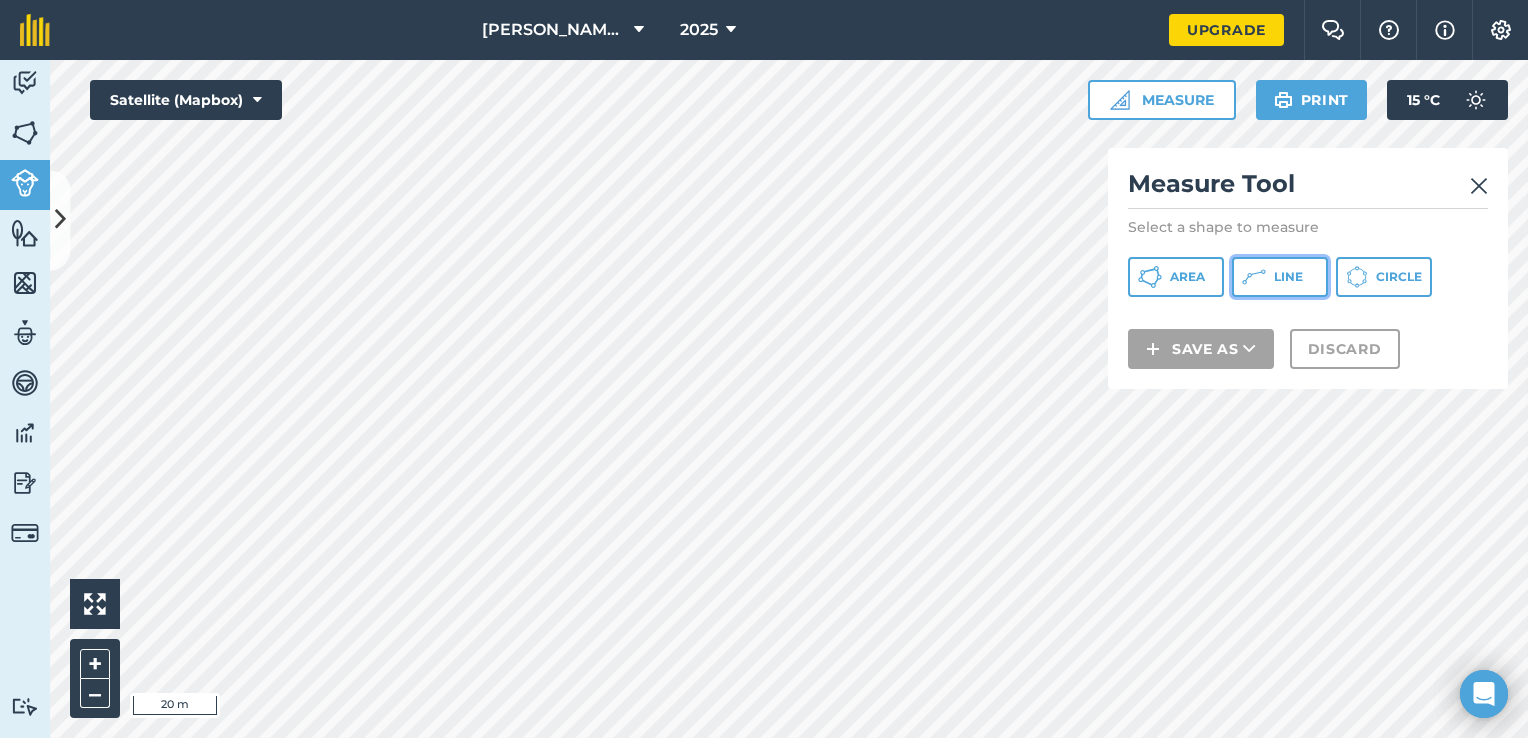 click on "Line" at bounding box center (1280, 277) 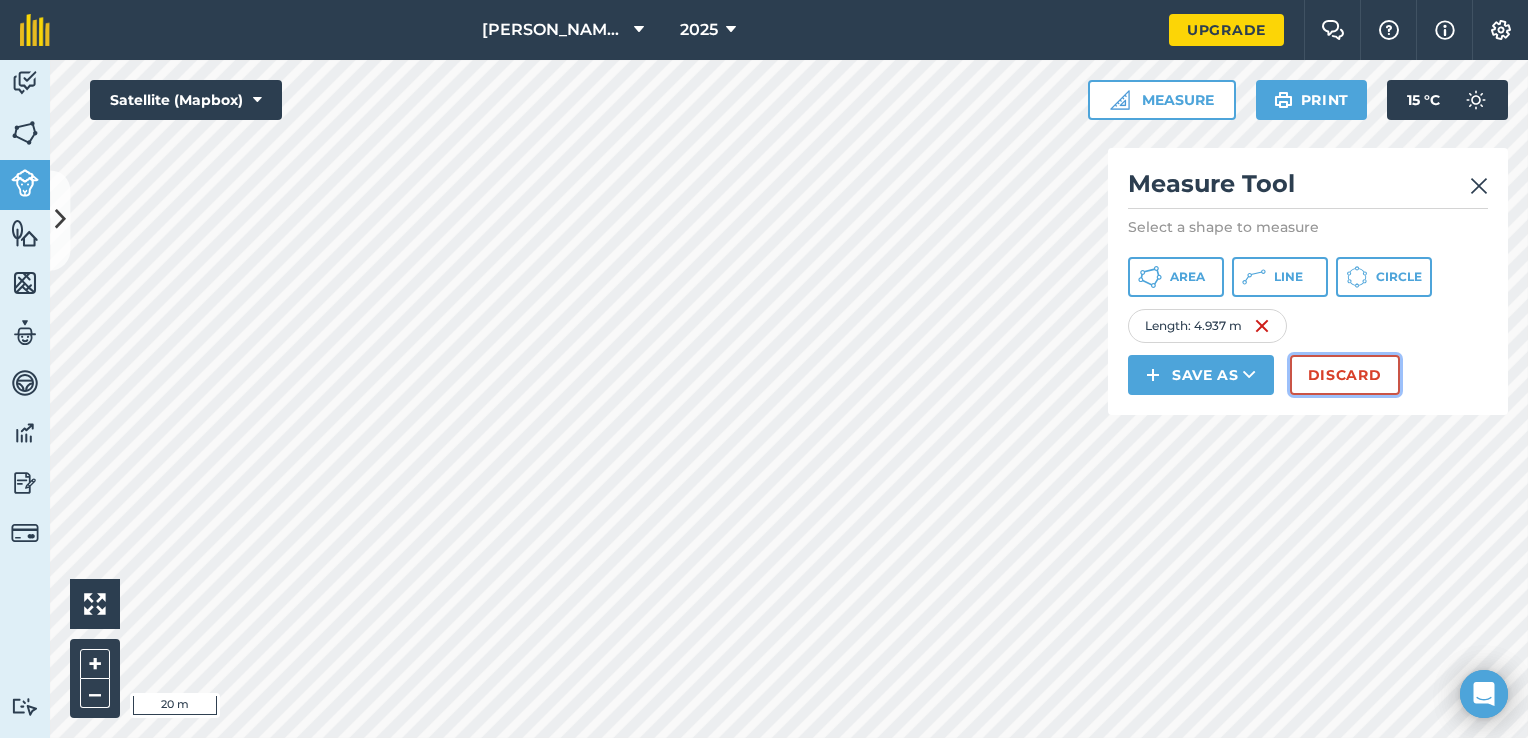 click on "Discard" at bounding box center (1345, 375) 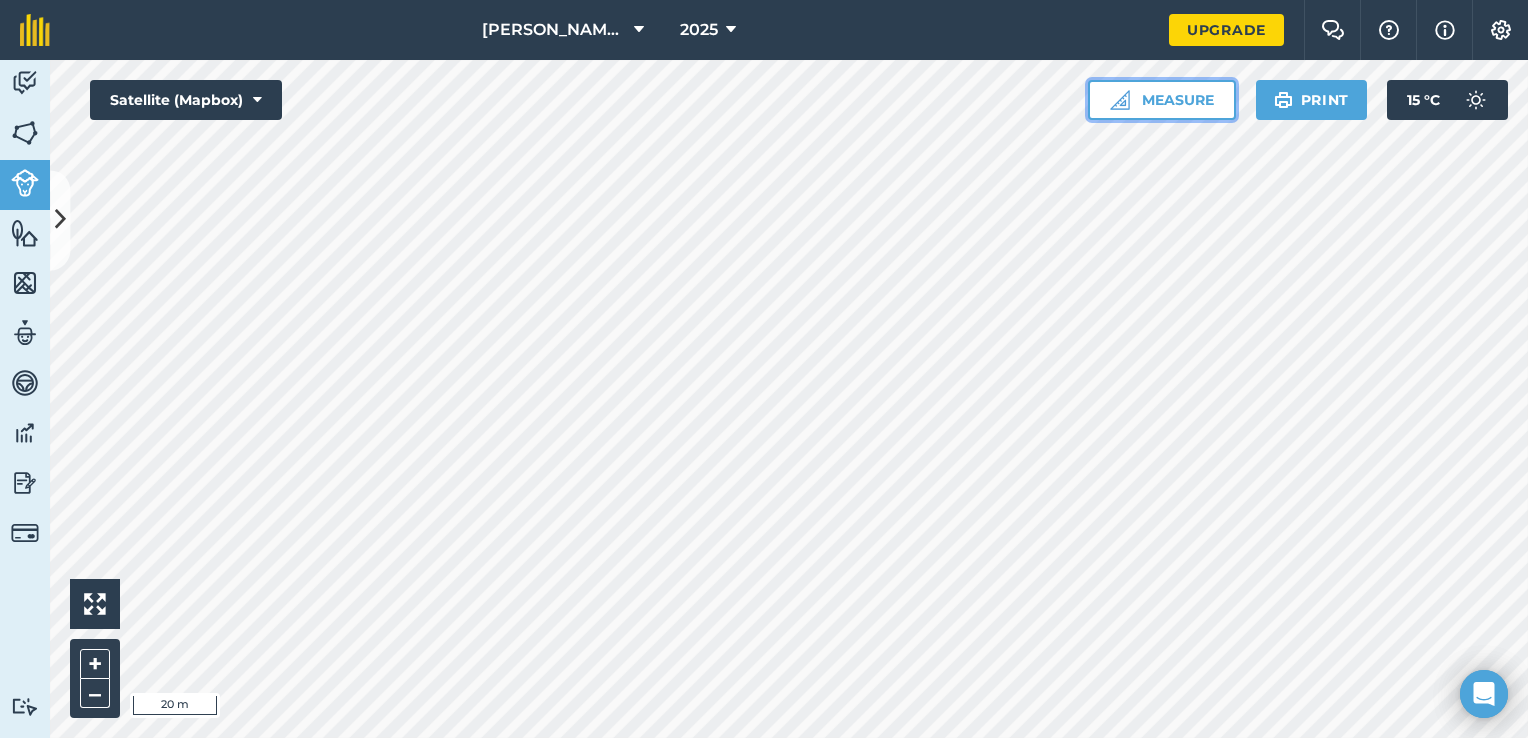 click on "Measure" at bounding box center [1162, 100] 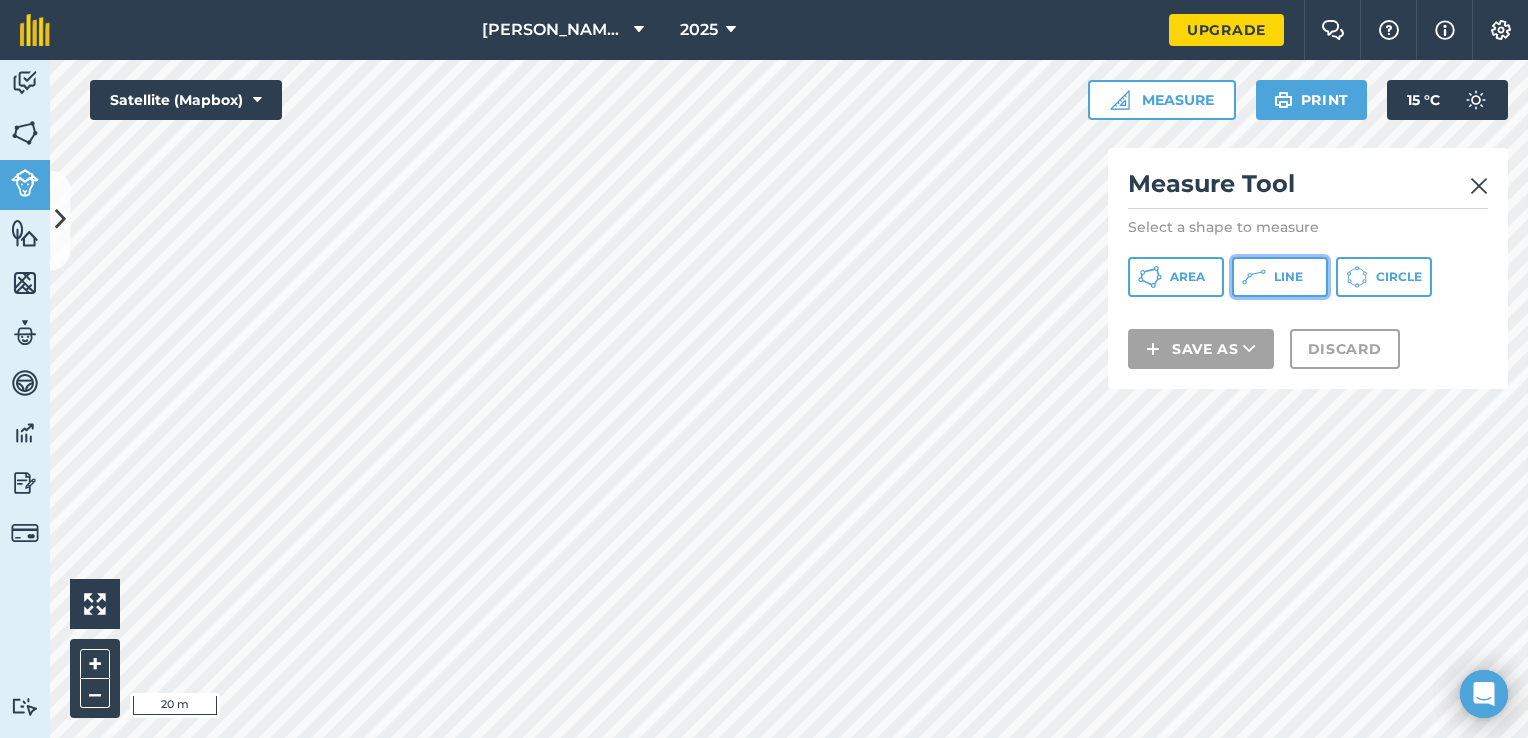 click on "Line" at bounding box center [1288, 277] 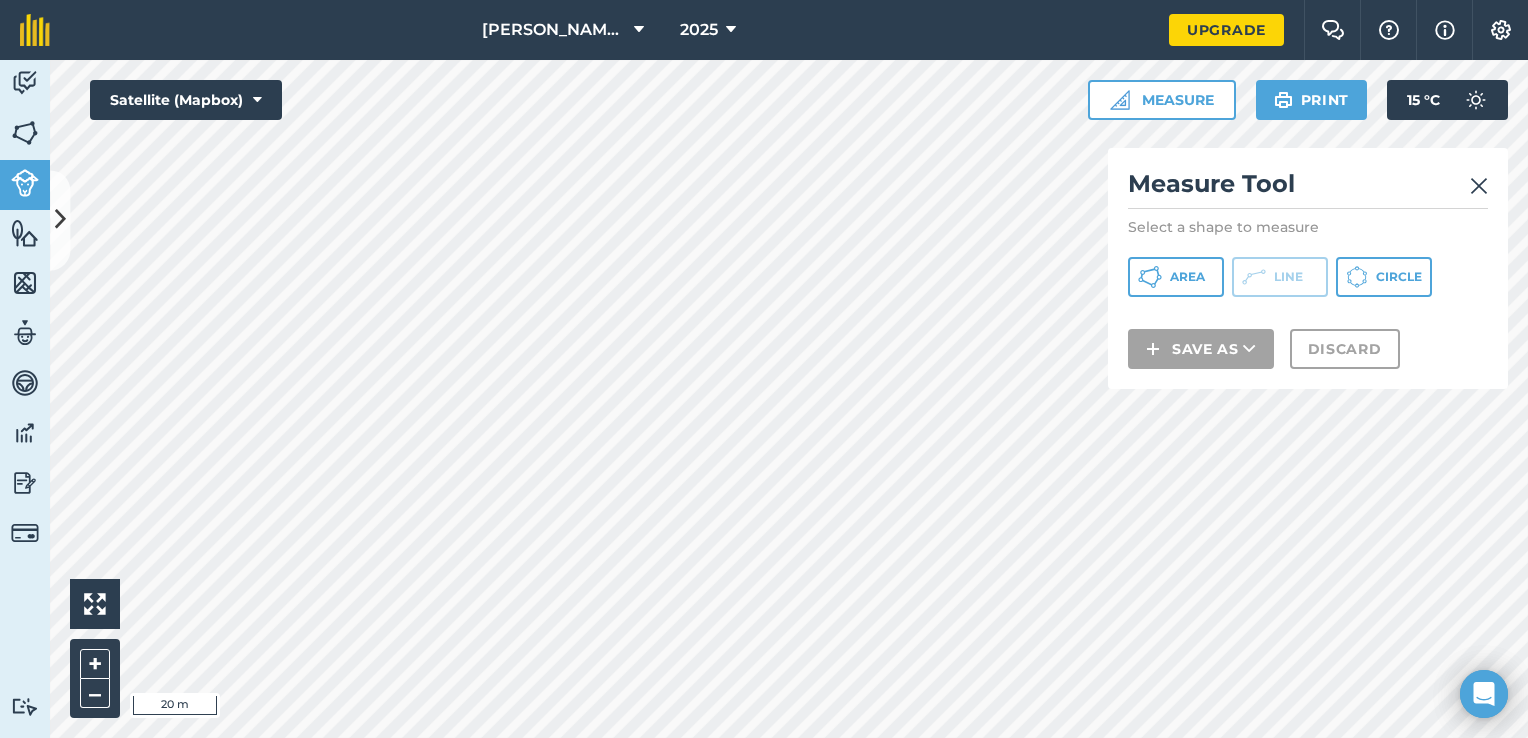 click at bounding box center [1479, 186] 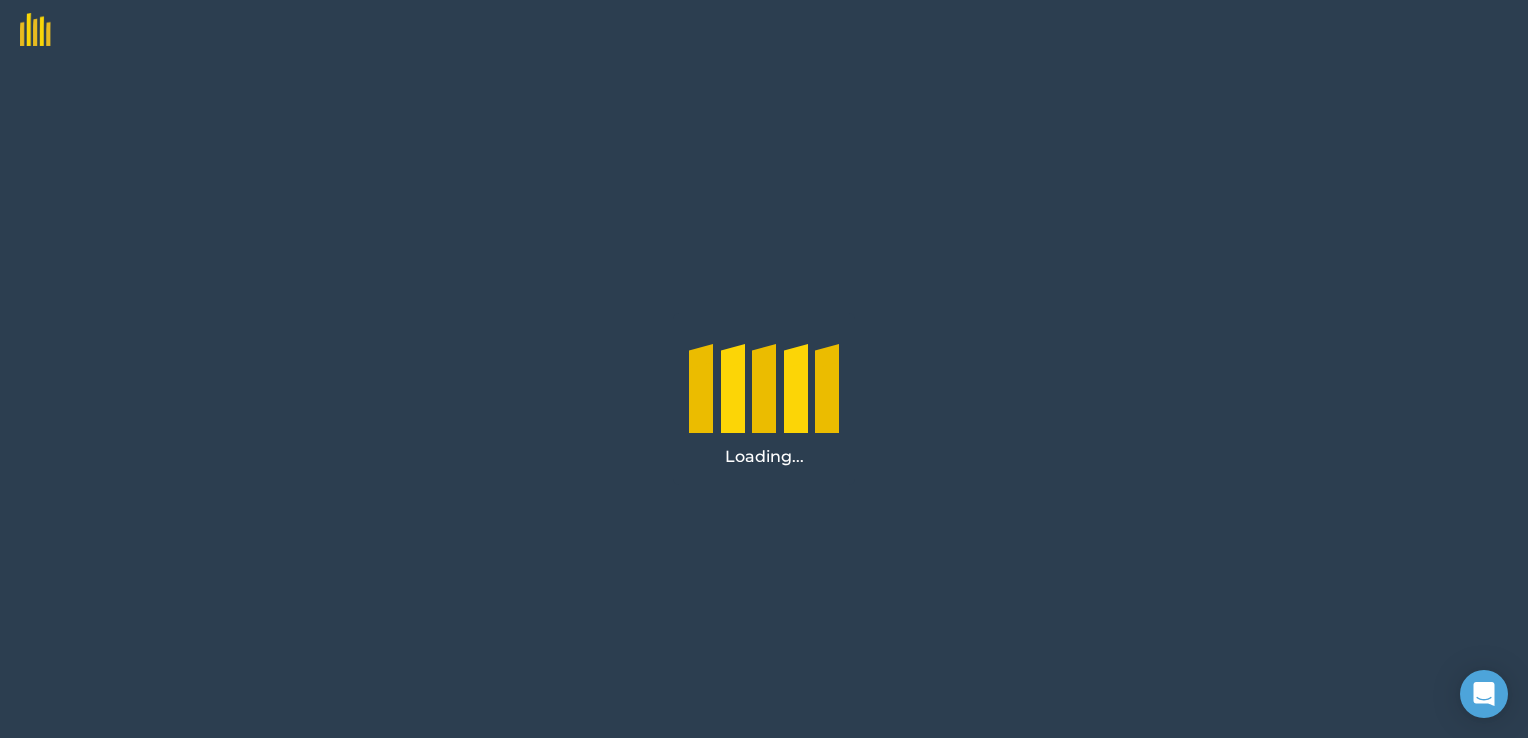 scroll, scrollTop: 0, scrollLeft: 0, axis: both 